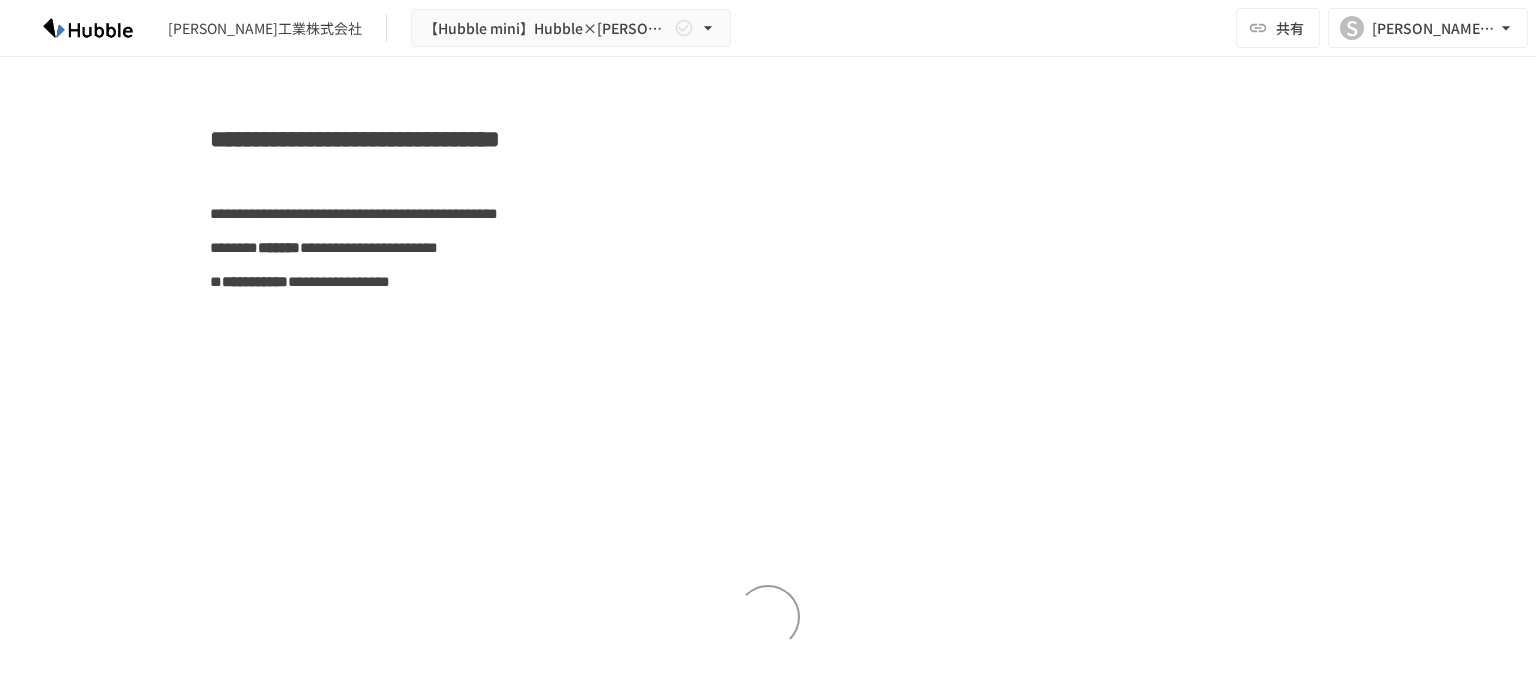 scroll, scrollTop: 0, scrollLeft: 0, axis: both 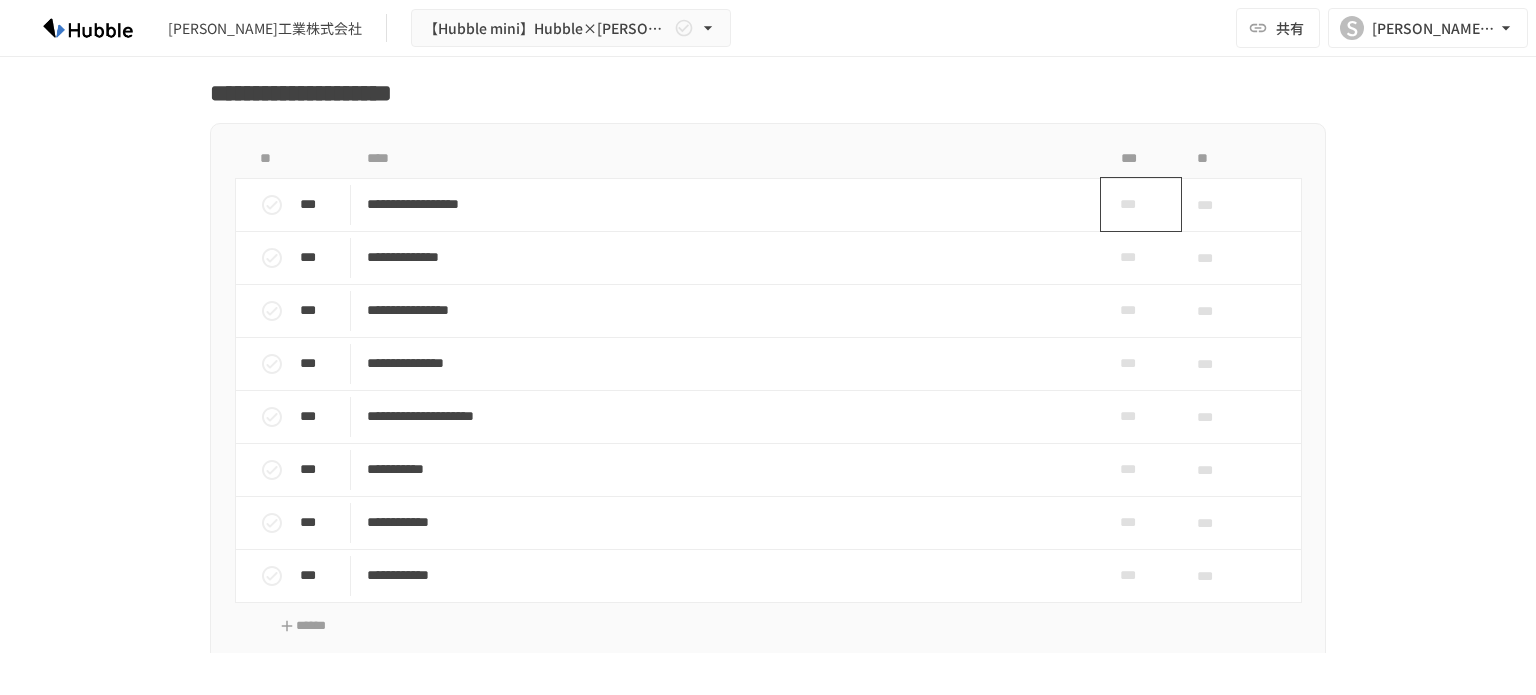 click on "***" at bounding box center [1133, 204] 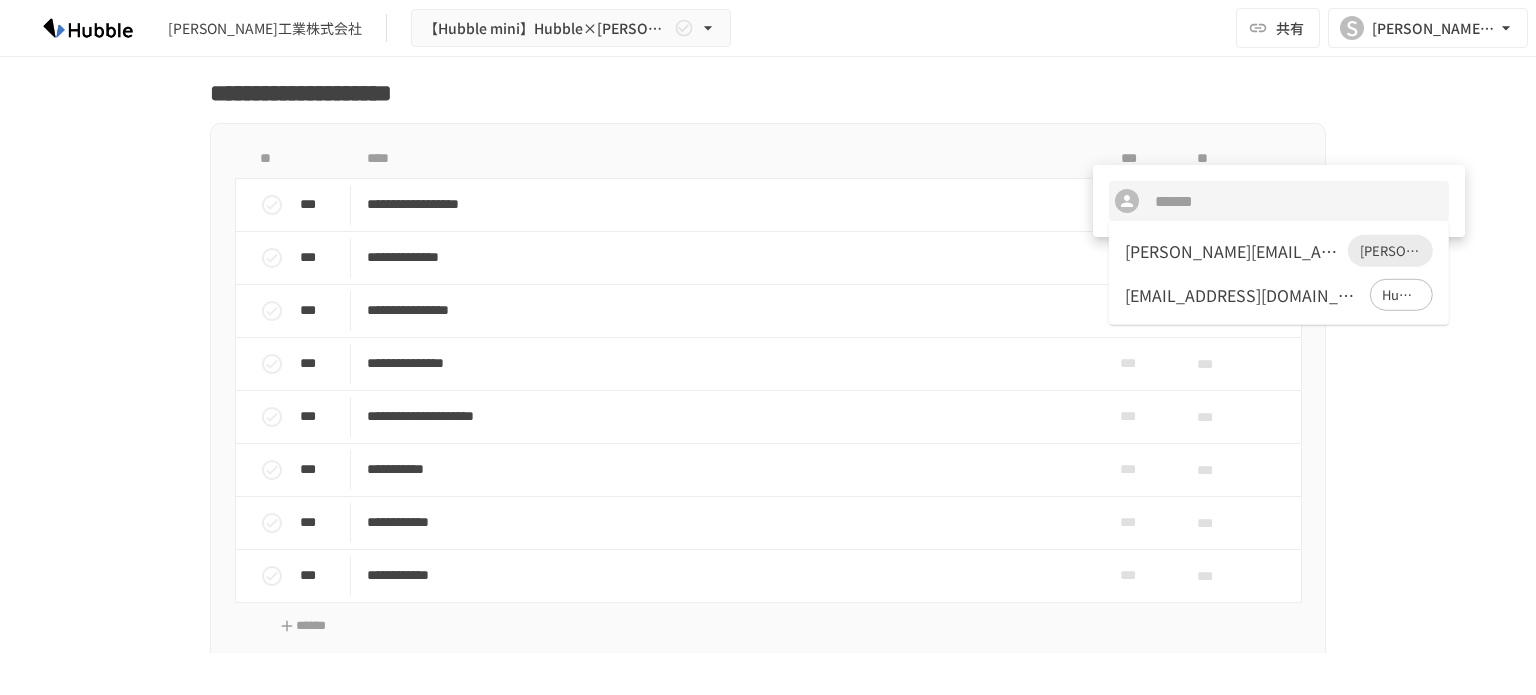 click at bounding box center [768, 347] 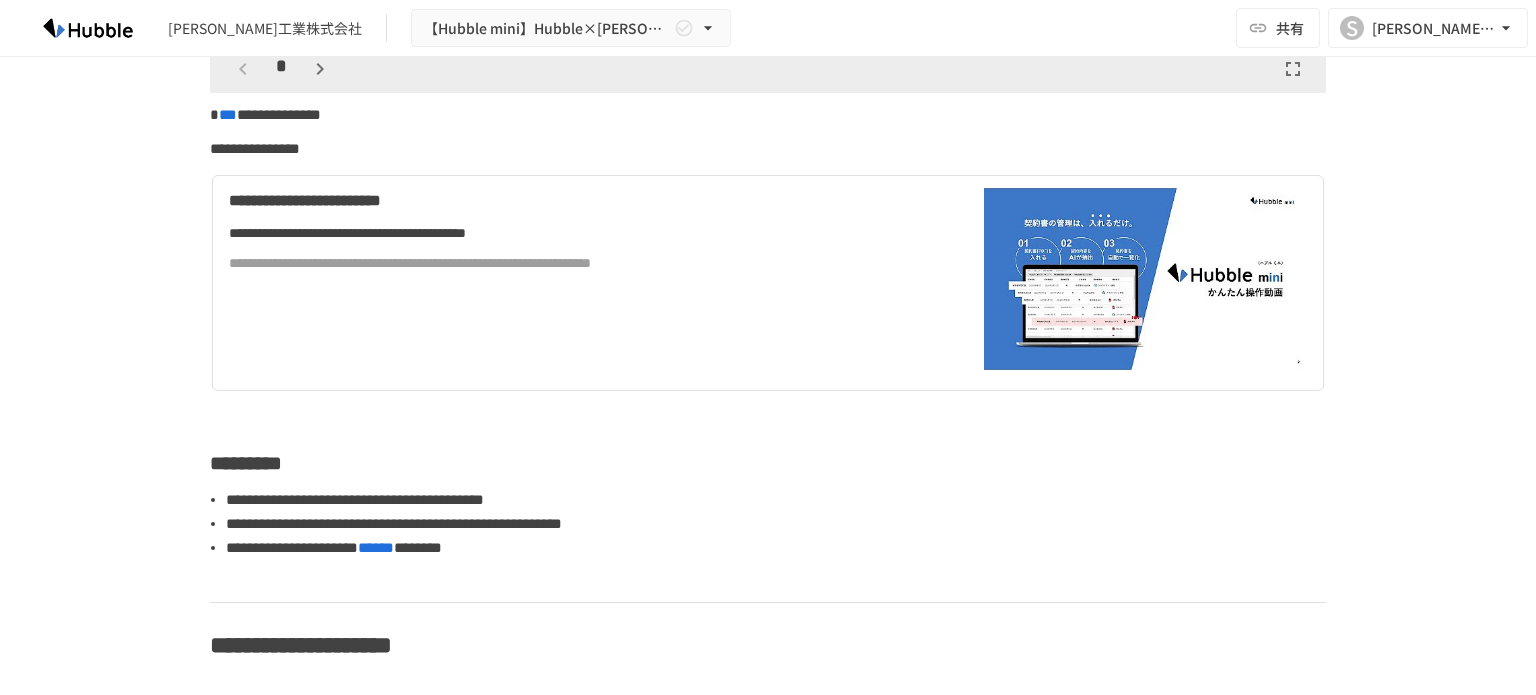 scroll, scrollTop: 968, scrollLeft: 0, axis: vertical 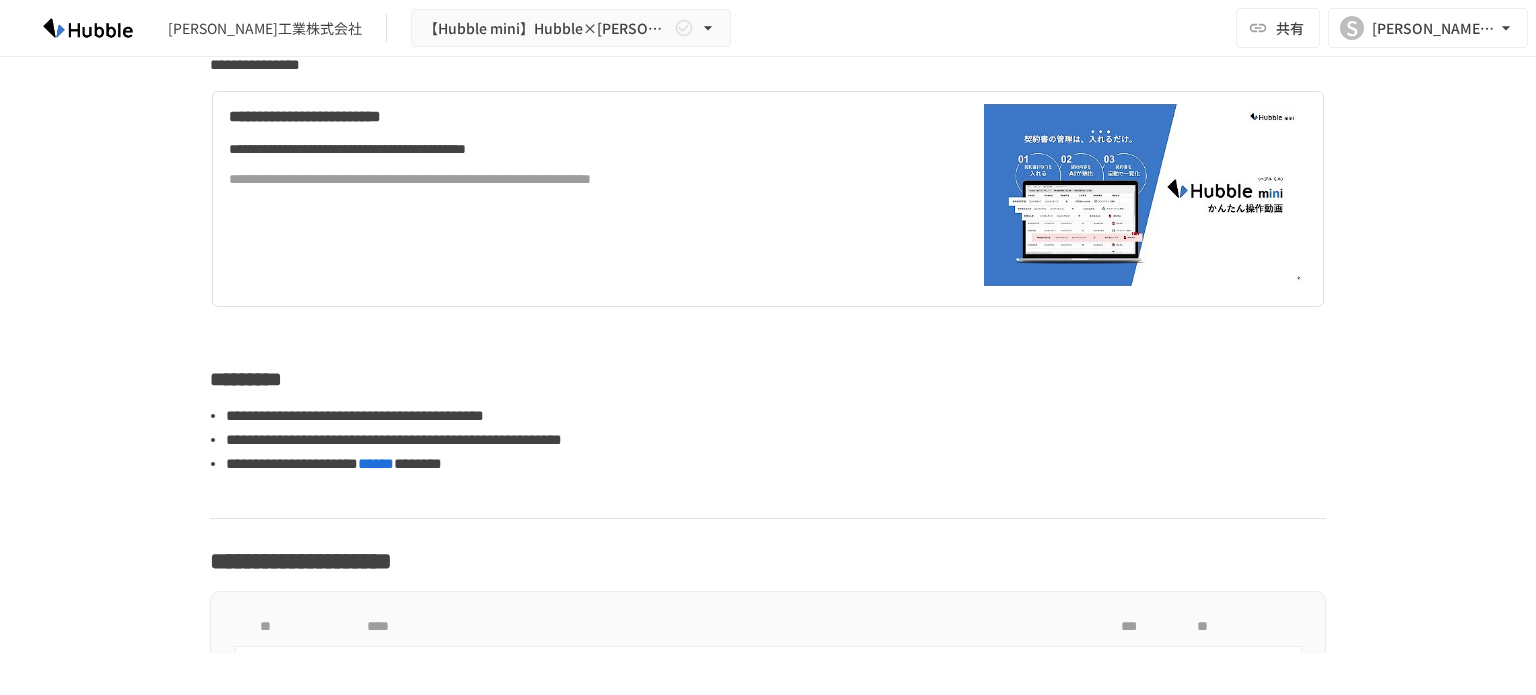 click on "**********" at bounding box center [768, 355] 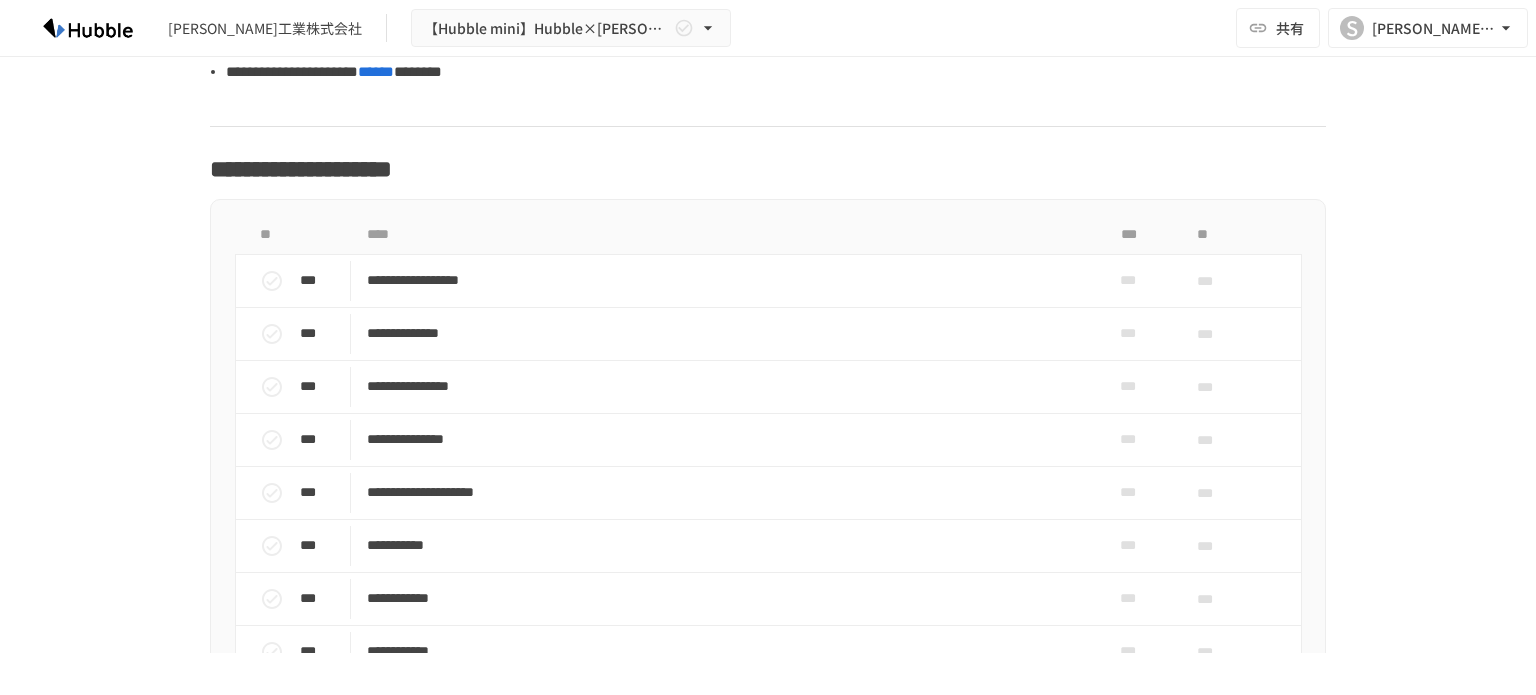 scroll, scrollTop: 1362, scrollLeft: 0, axis: vertical 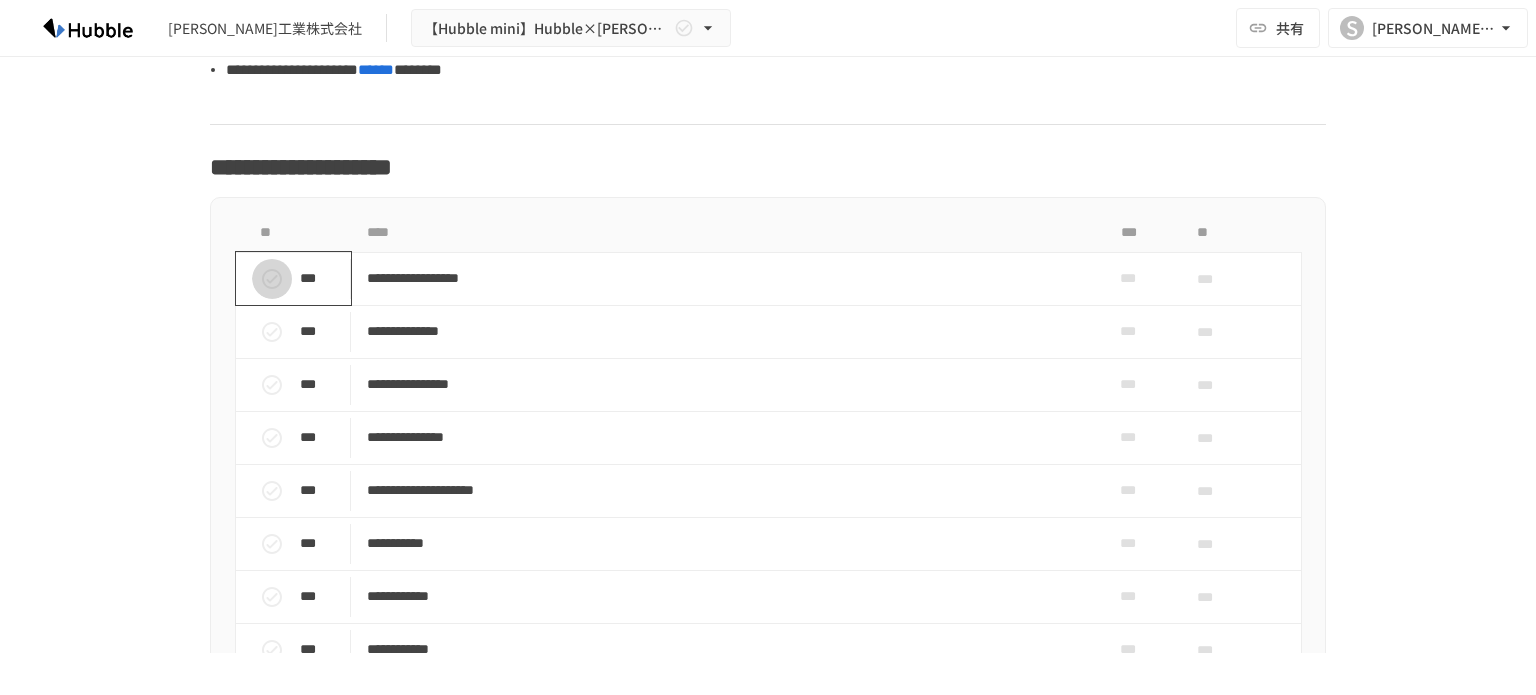 click at bounding box center (272, 279) 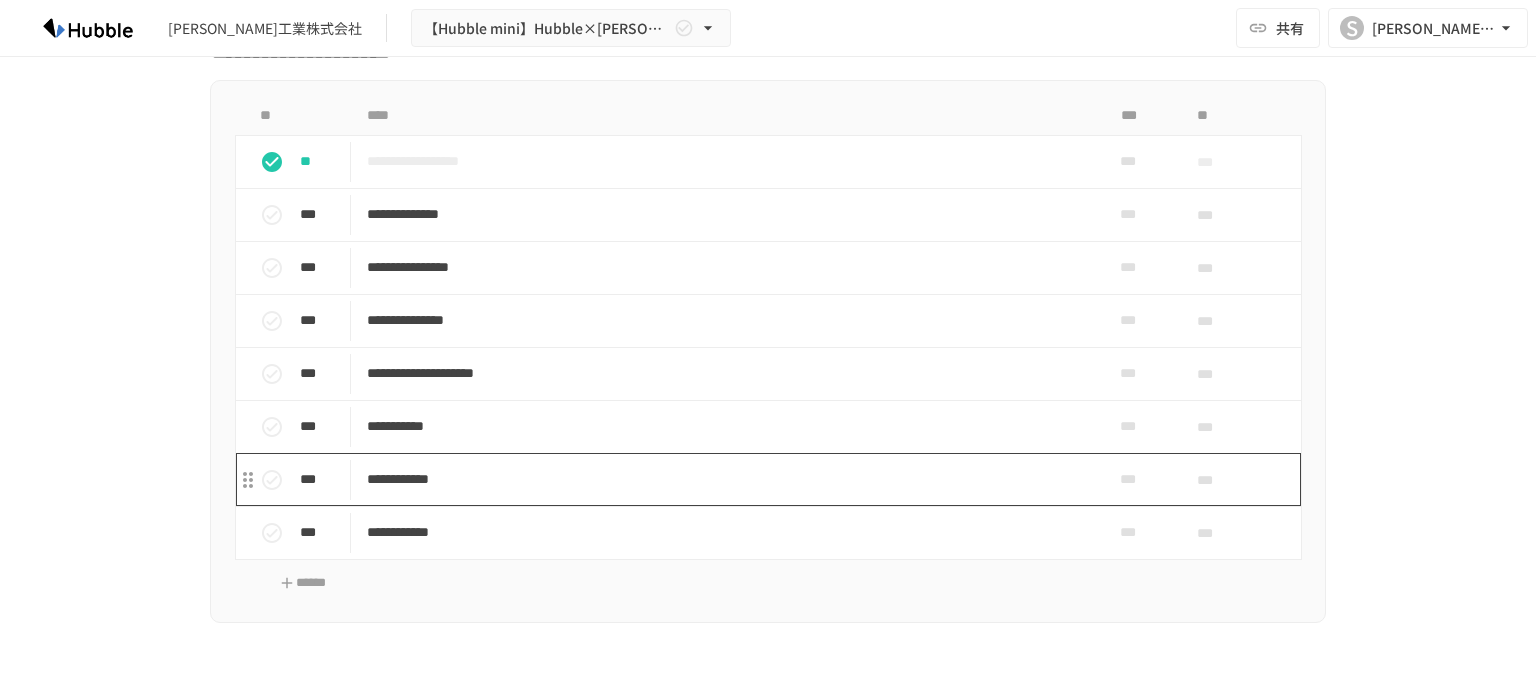 scroll, scrollTop: 1478, scrollLeft: 0, axis: vertical 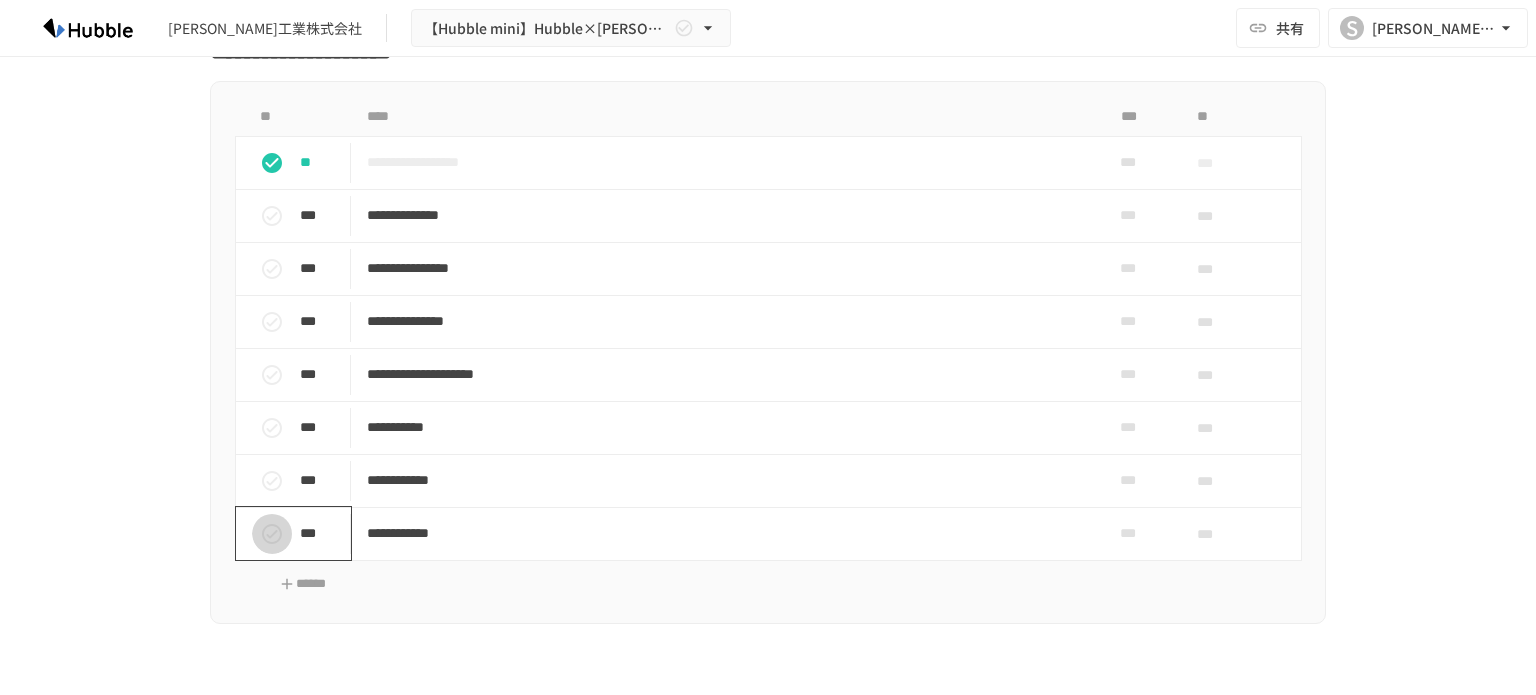 click 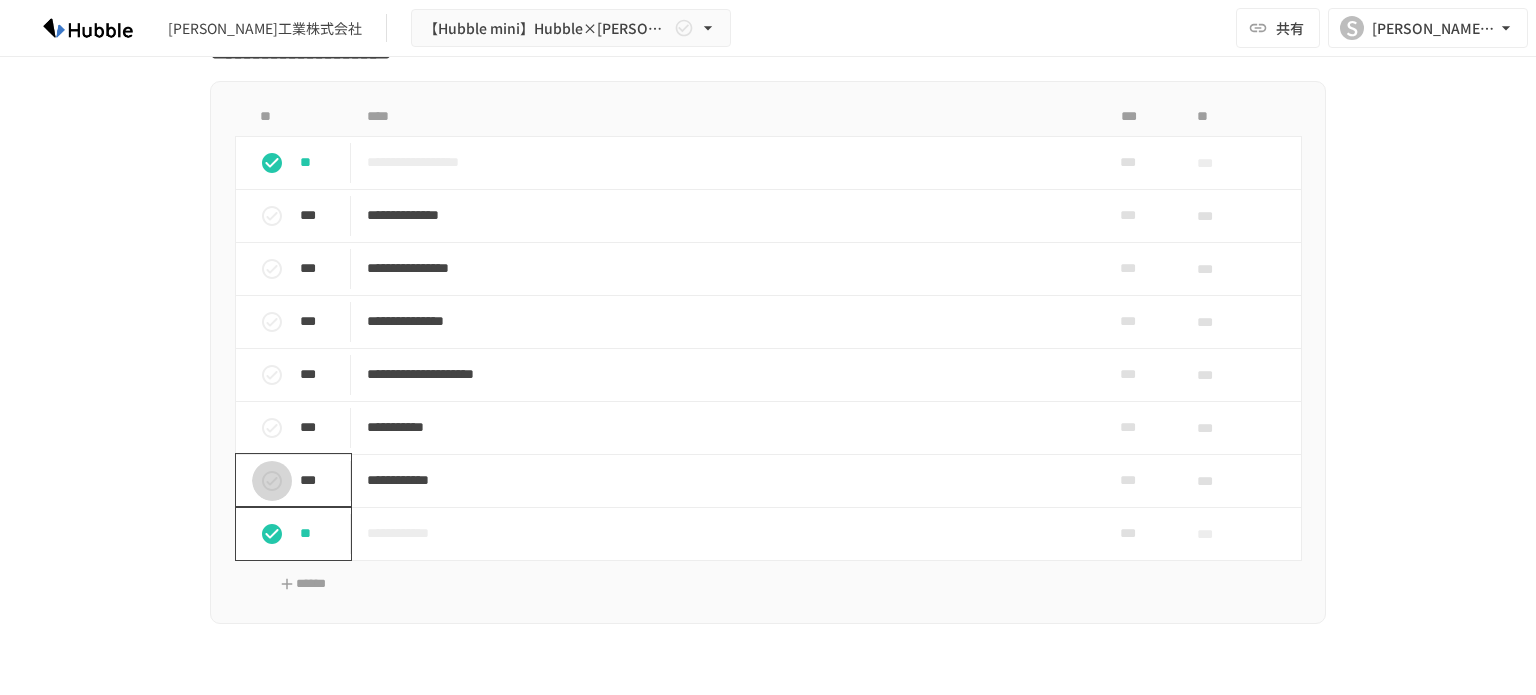 click 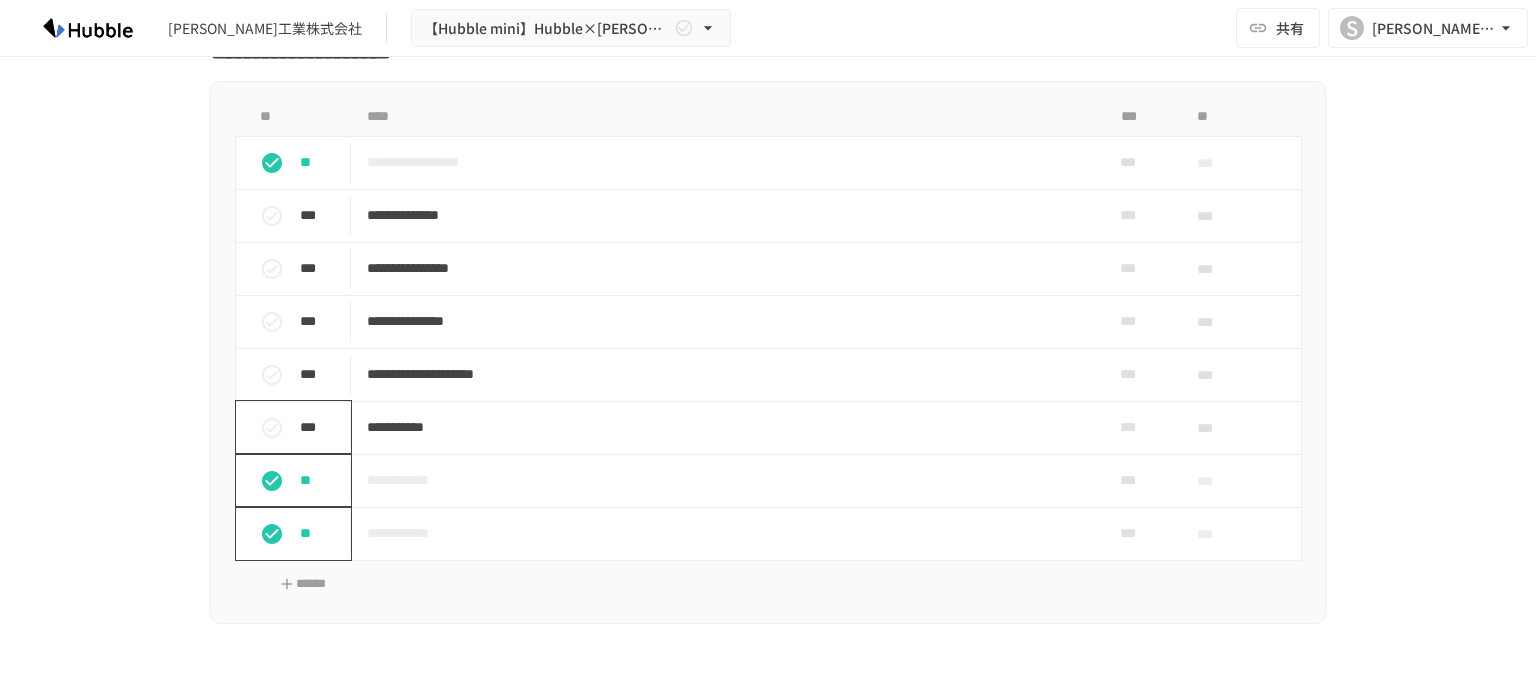 click on "***" at bounding box center [301, 428] 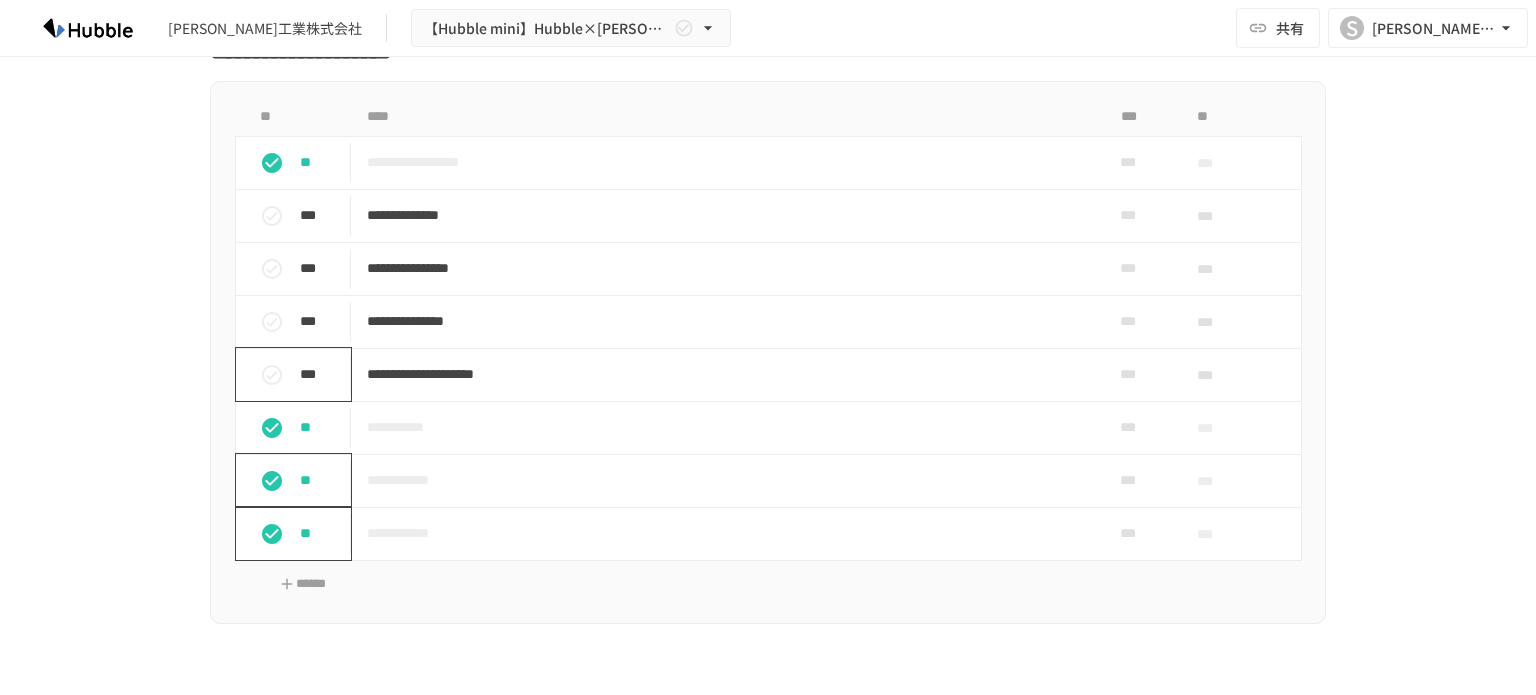 click on "***" at bounding box center [301, 375] 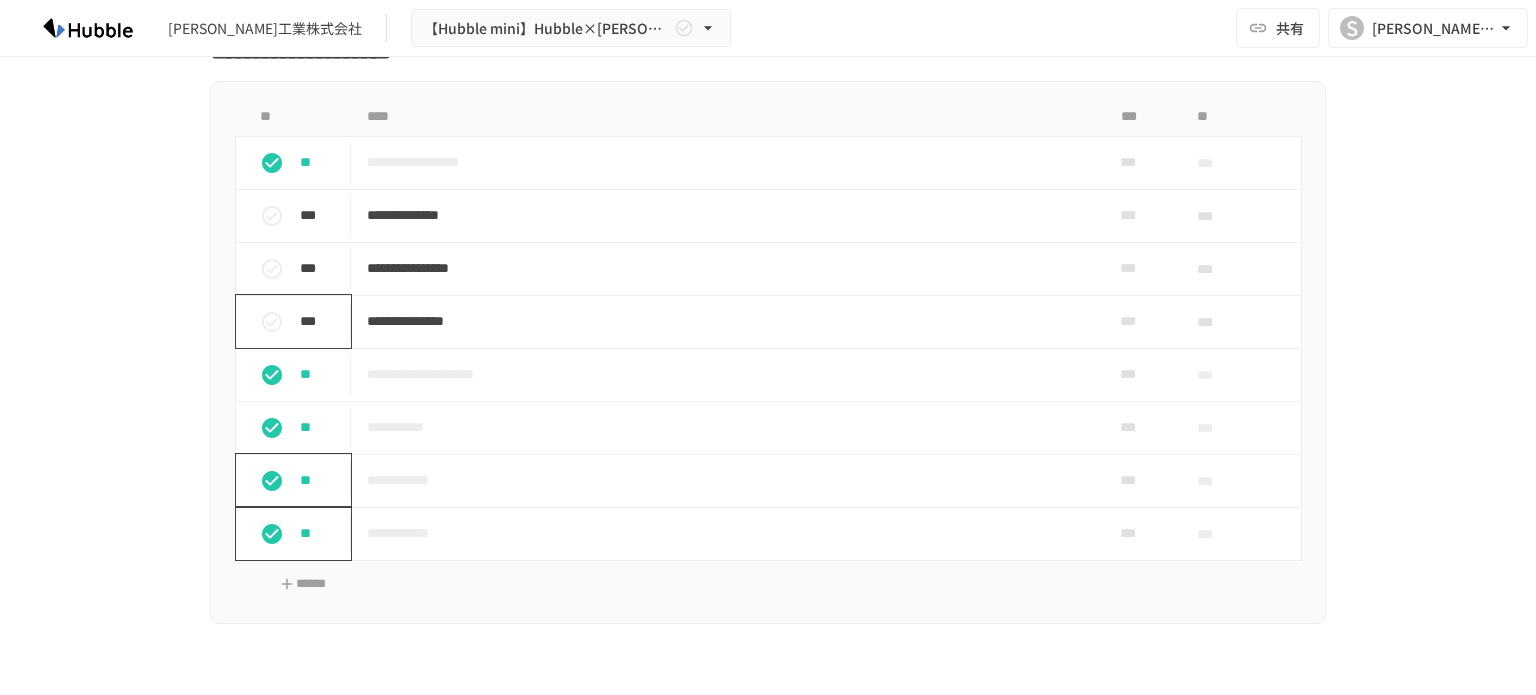 click on "***" at bounding box center [321, 321] 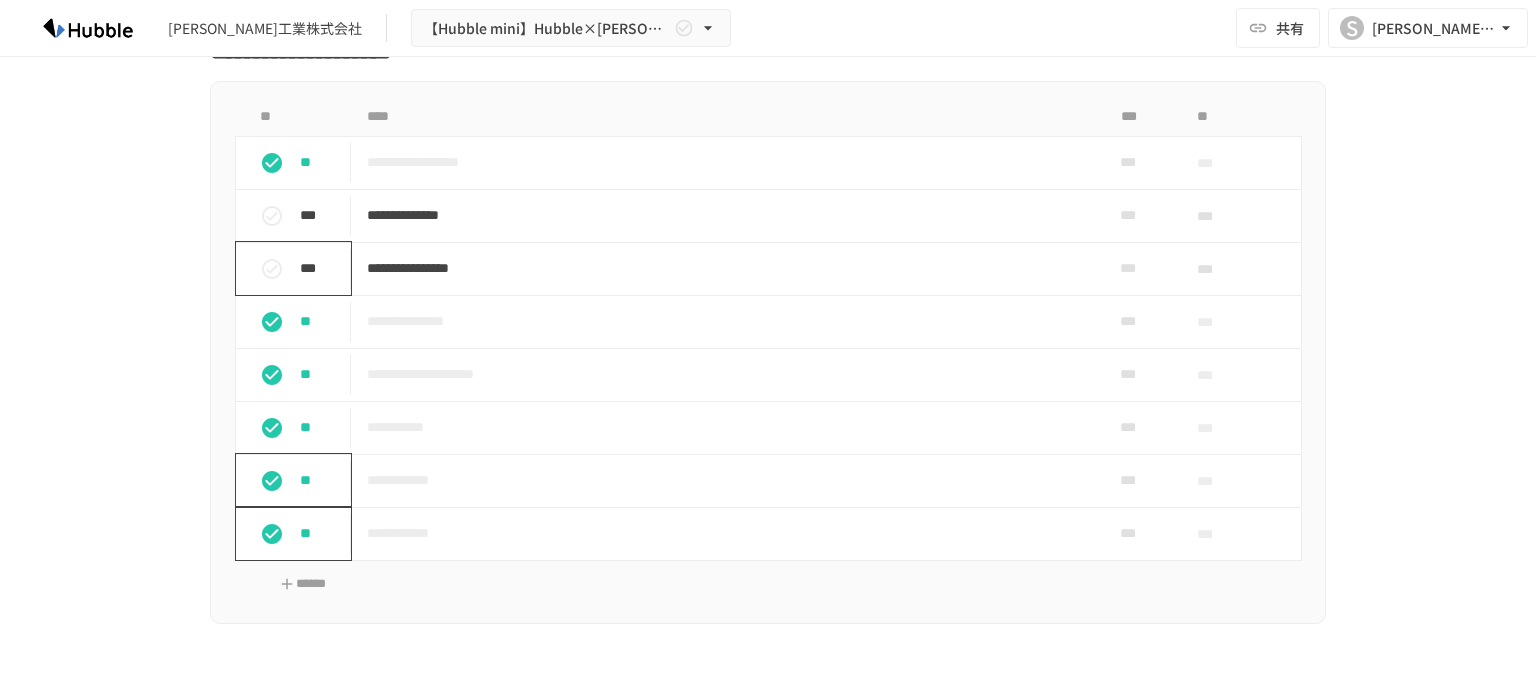 click on "***" at bounding box center [321, 268] 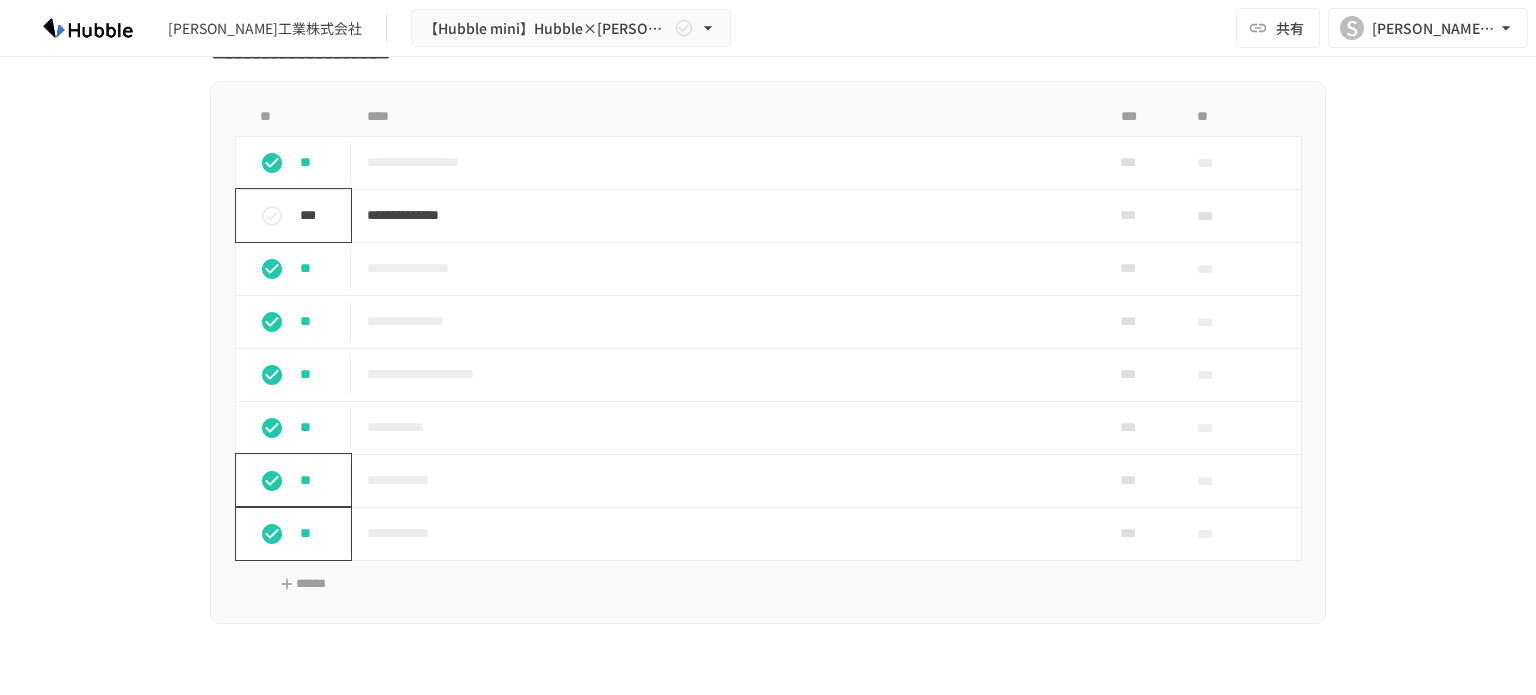 click on "***" at bounding box center [301, 216] 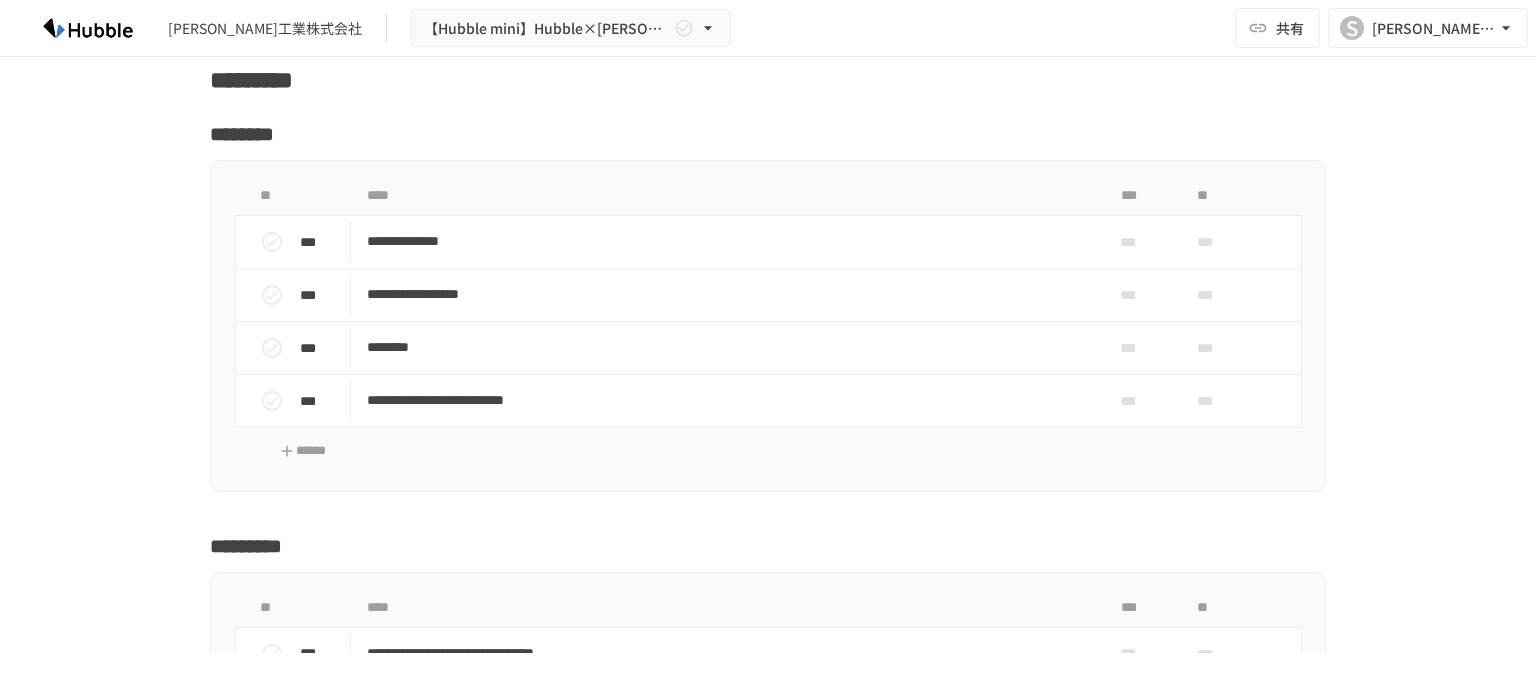 scroll, scrollTop: 2130, scrollLeft: 0, axis: vertical 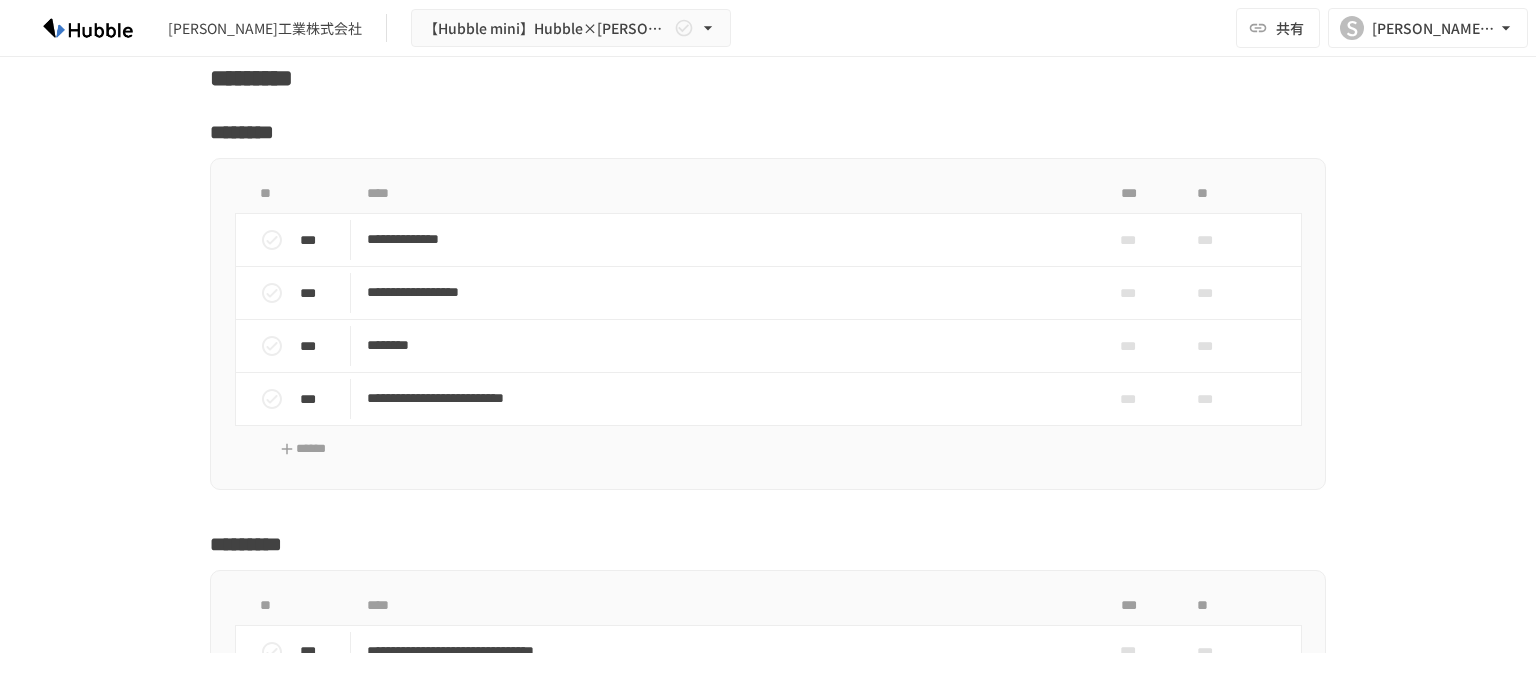 click on "**********" at bounding box center [768, 355] 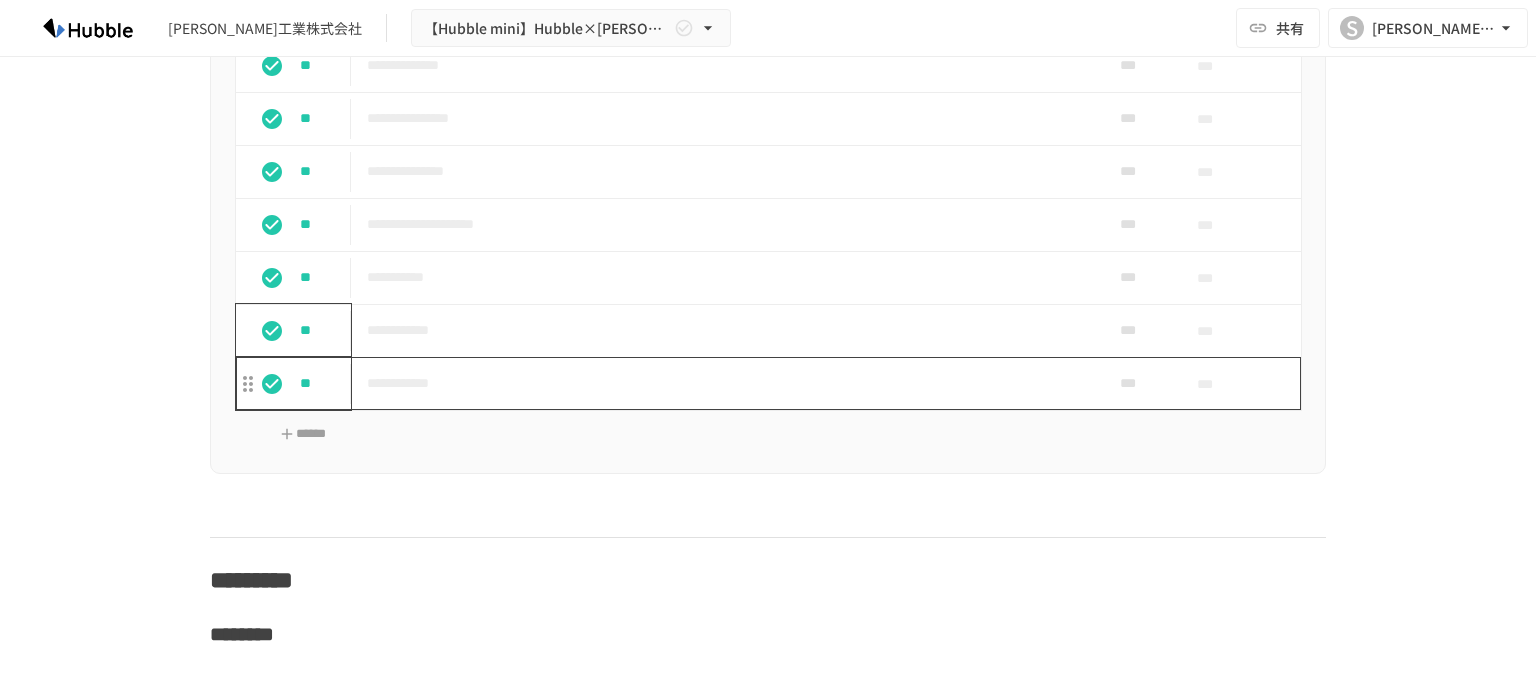 scroll, scrollTop: 1531, scrollLeft: 0, axis: vertical 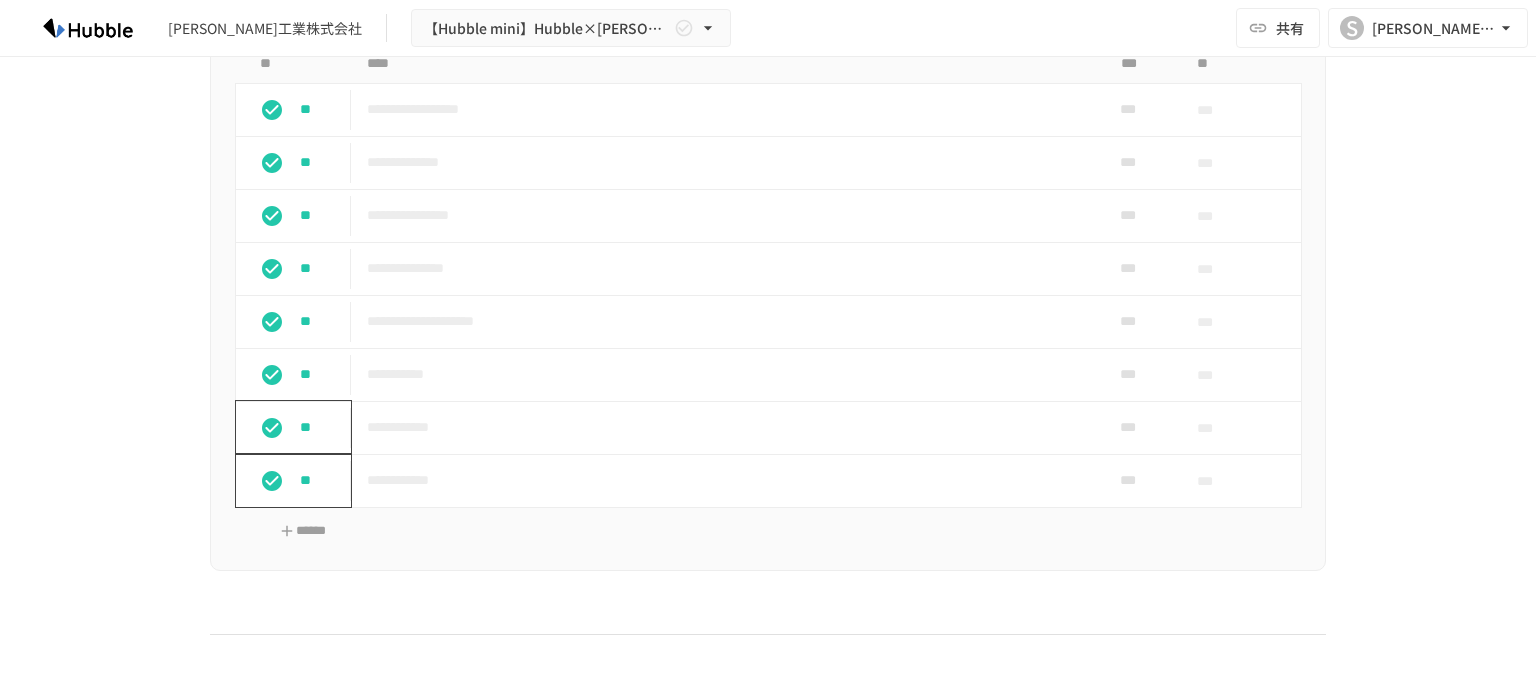 click on "**********" at bounding box center (768, 355) 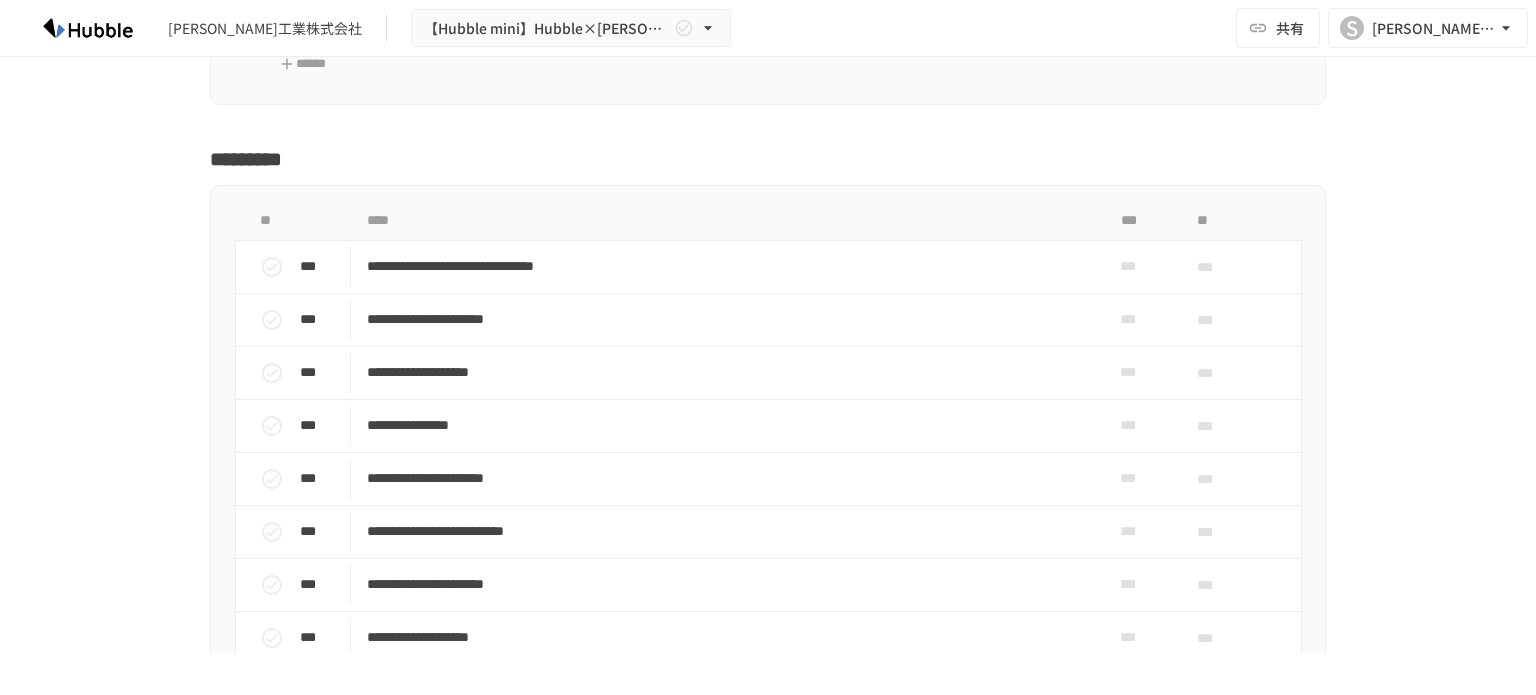 scroll, scrollTop: 2596, scrollLeft: 0, axis: vertical 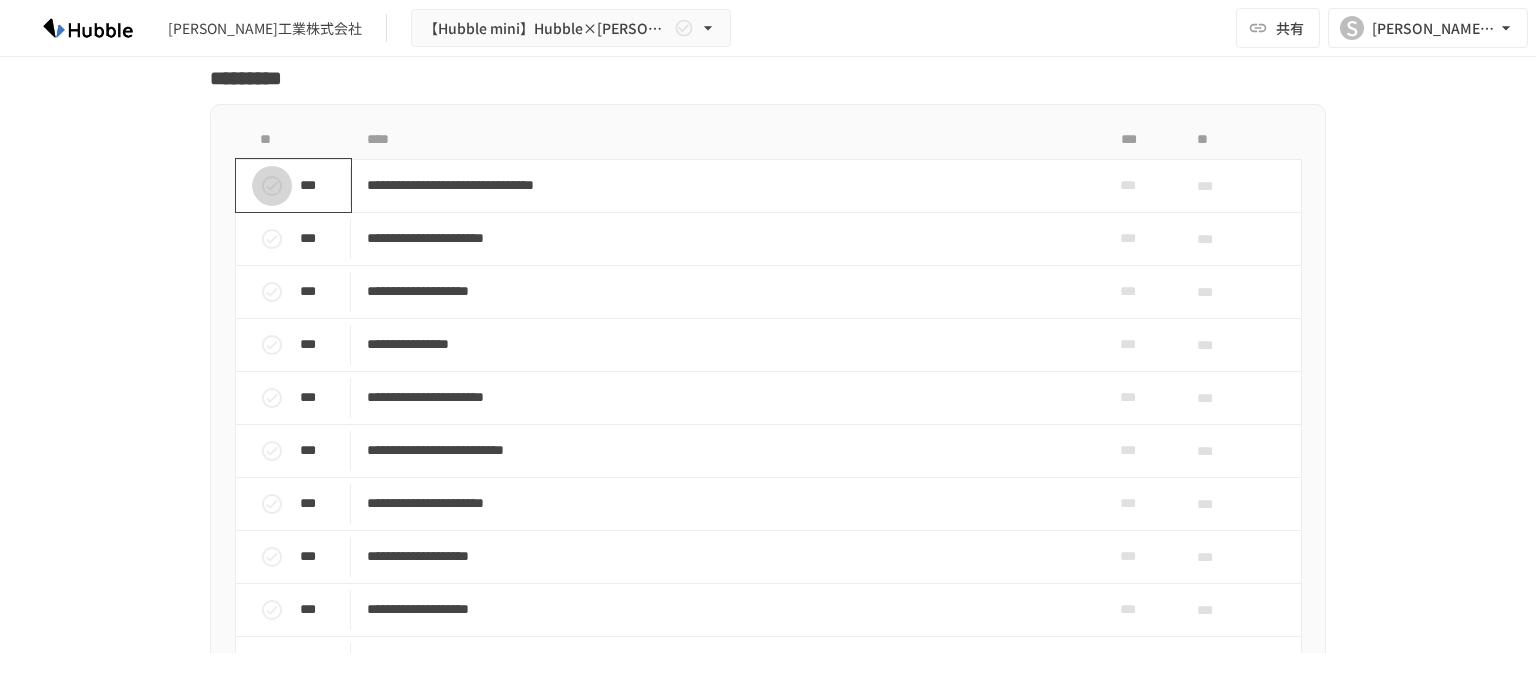 click 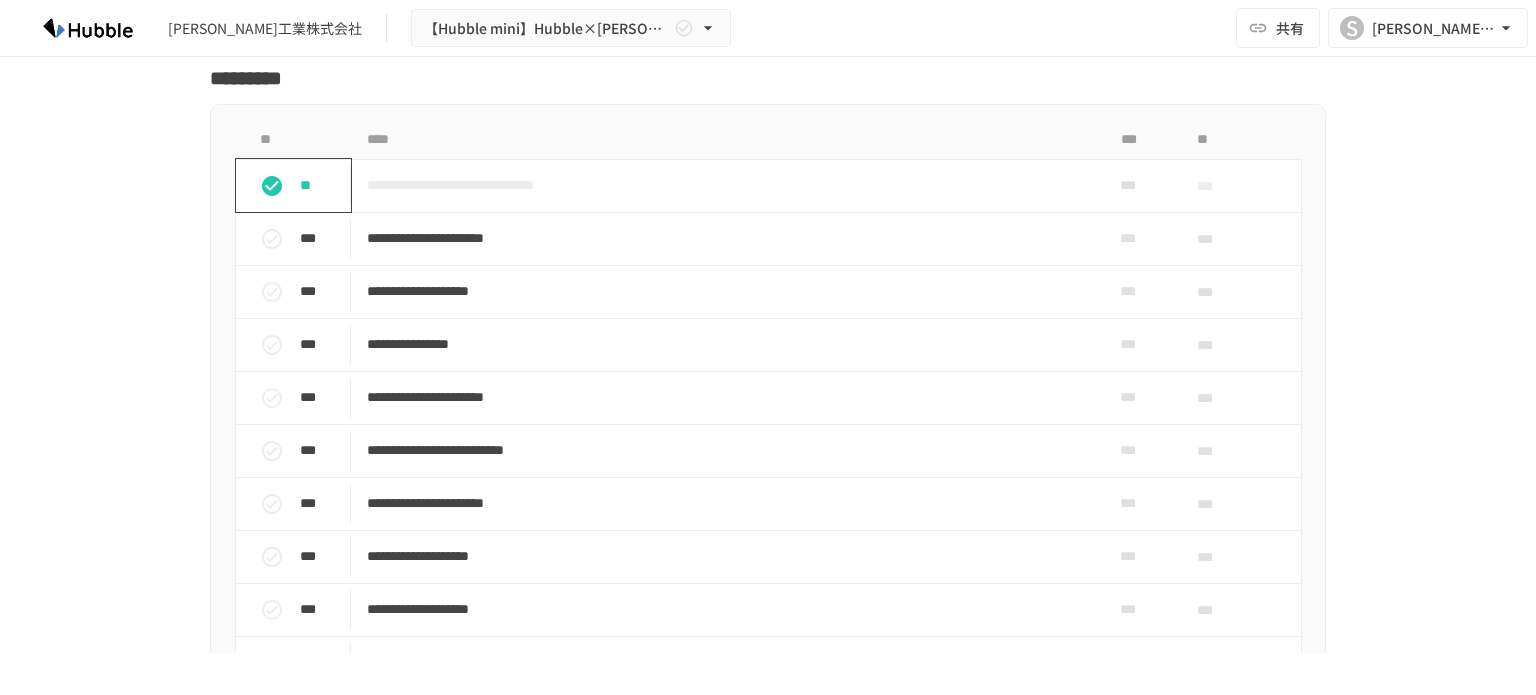 click at bounding box center [272, 186] 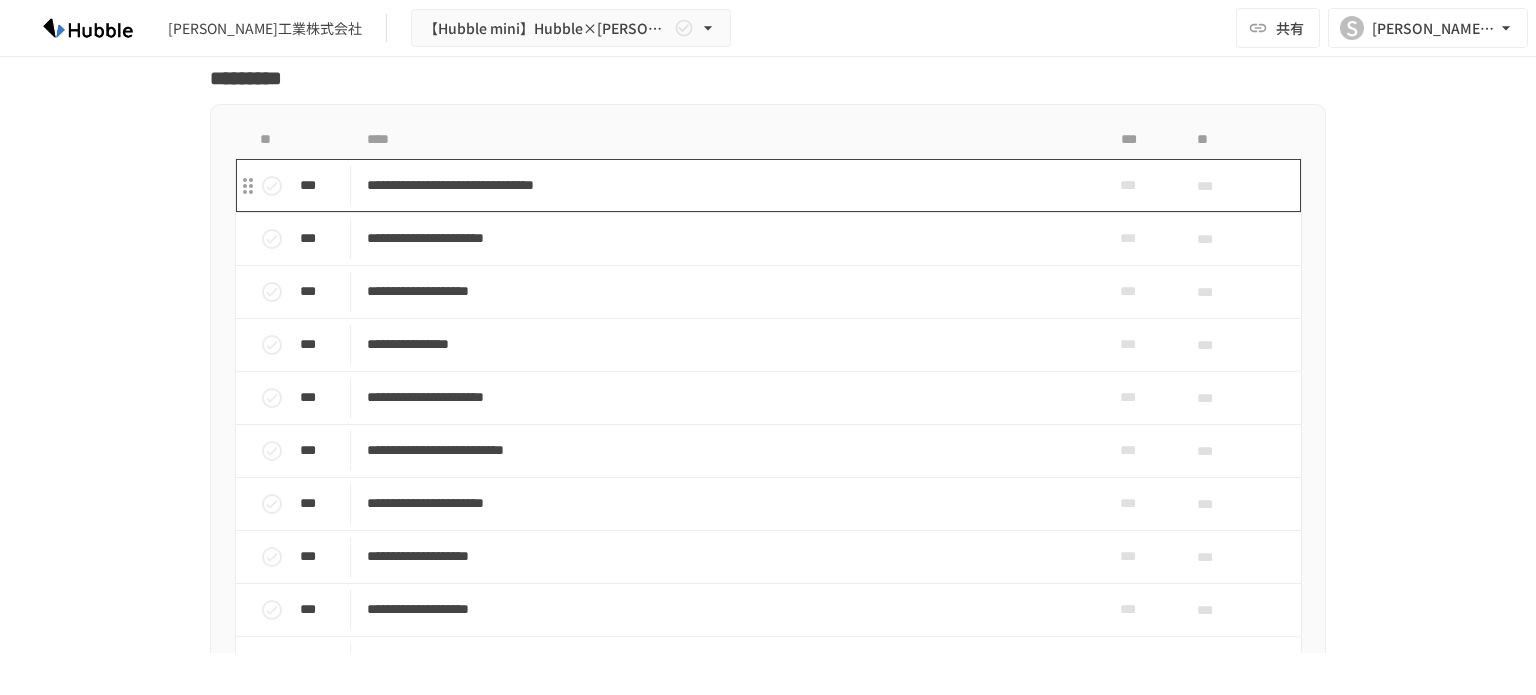 click on "**********" at bounding box center (726, 185) 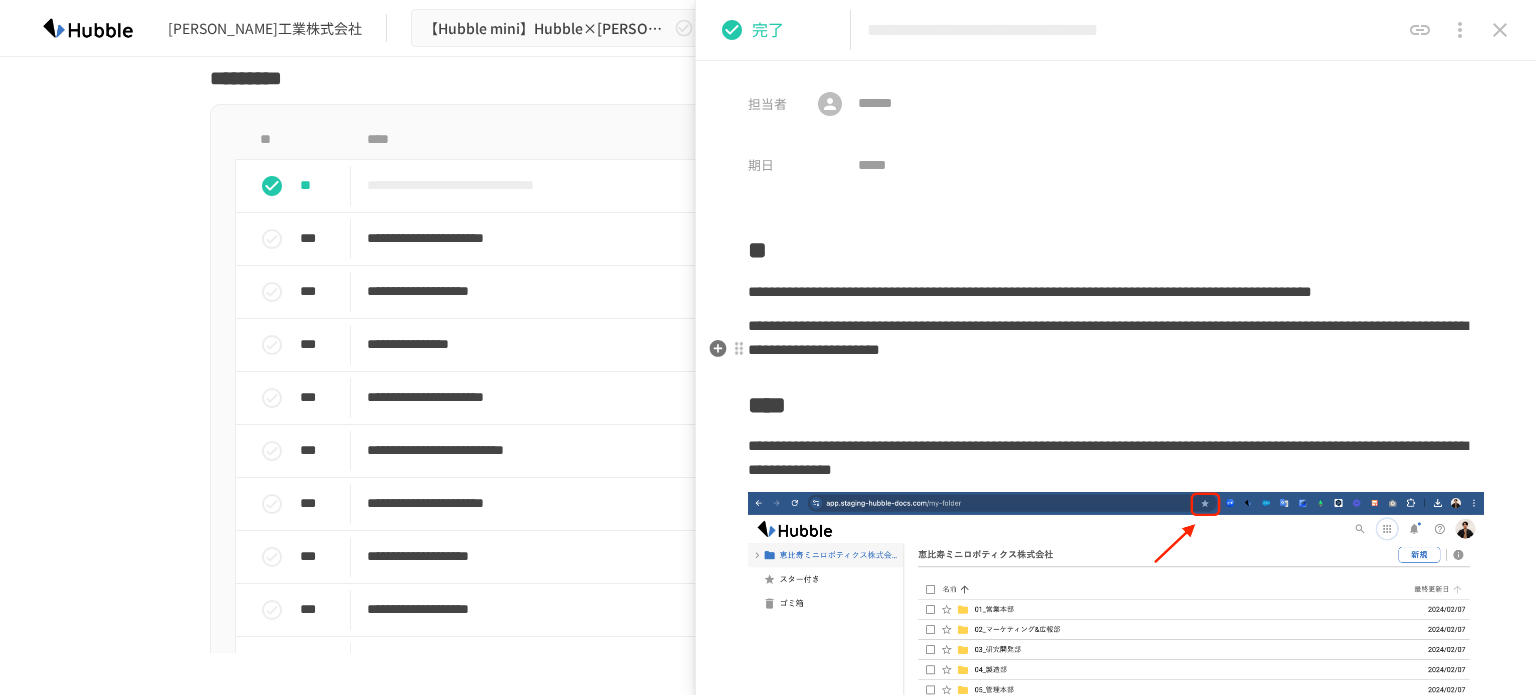 scroll, scrollTop: 140, scrollLeft: 0, axis: vertical 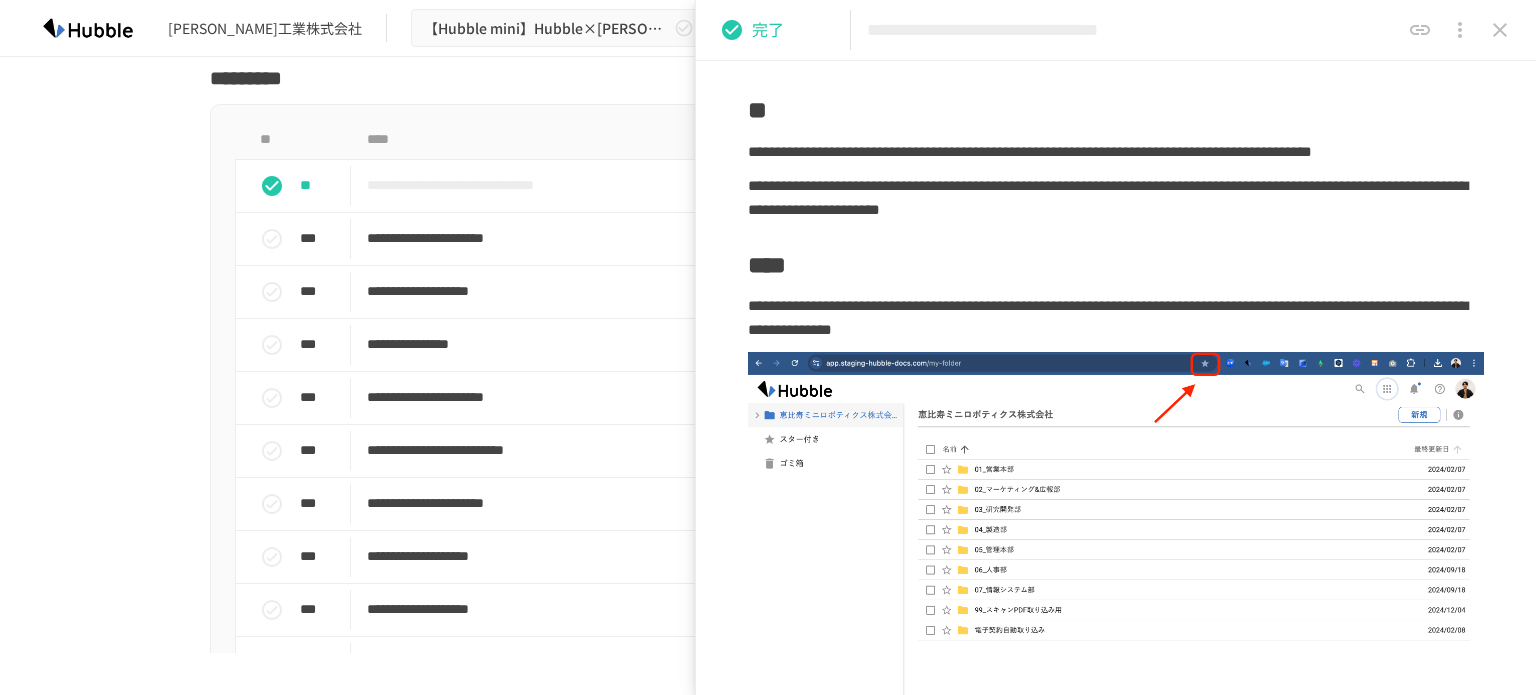 click 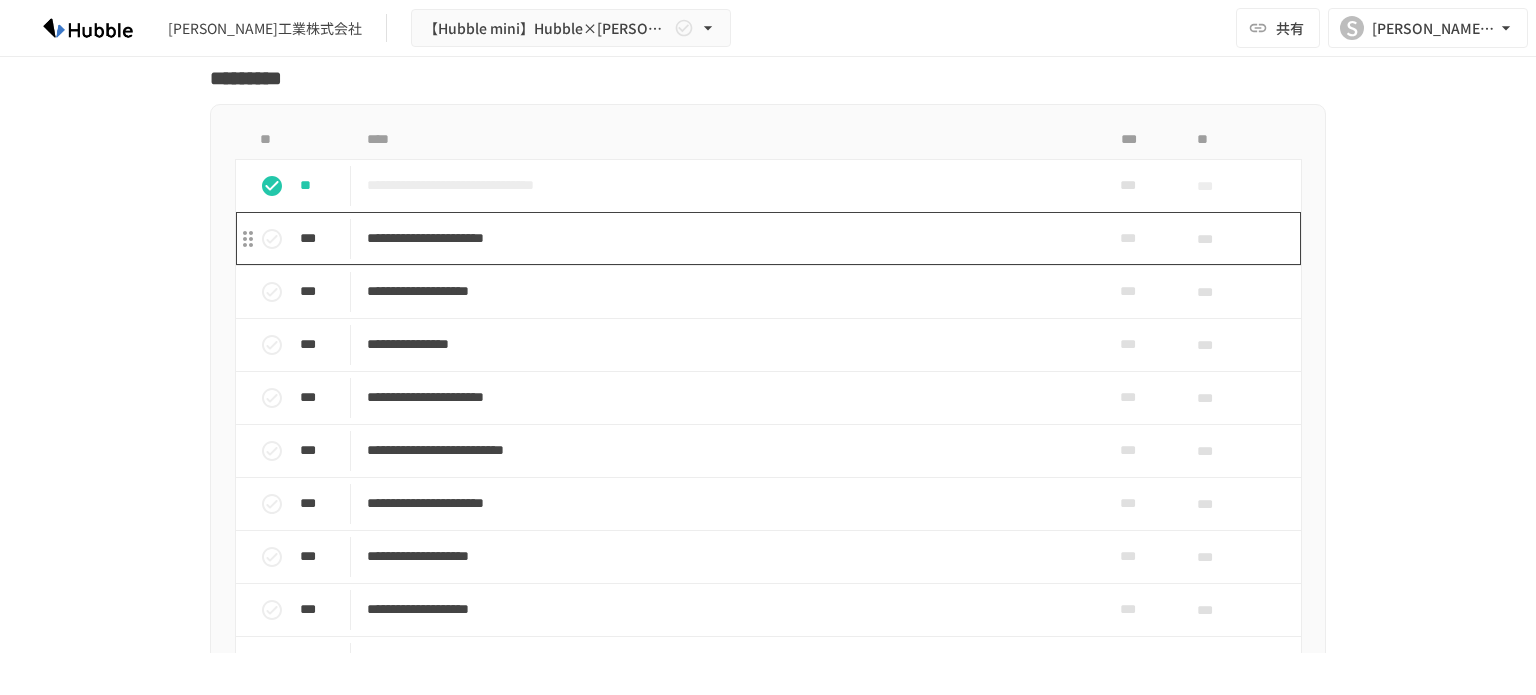 click on "**********" at bounding box center [726, 238] 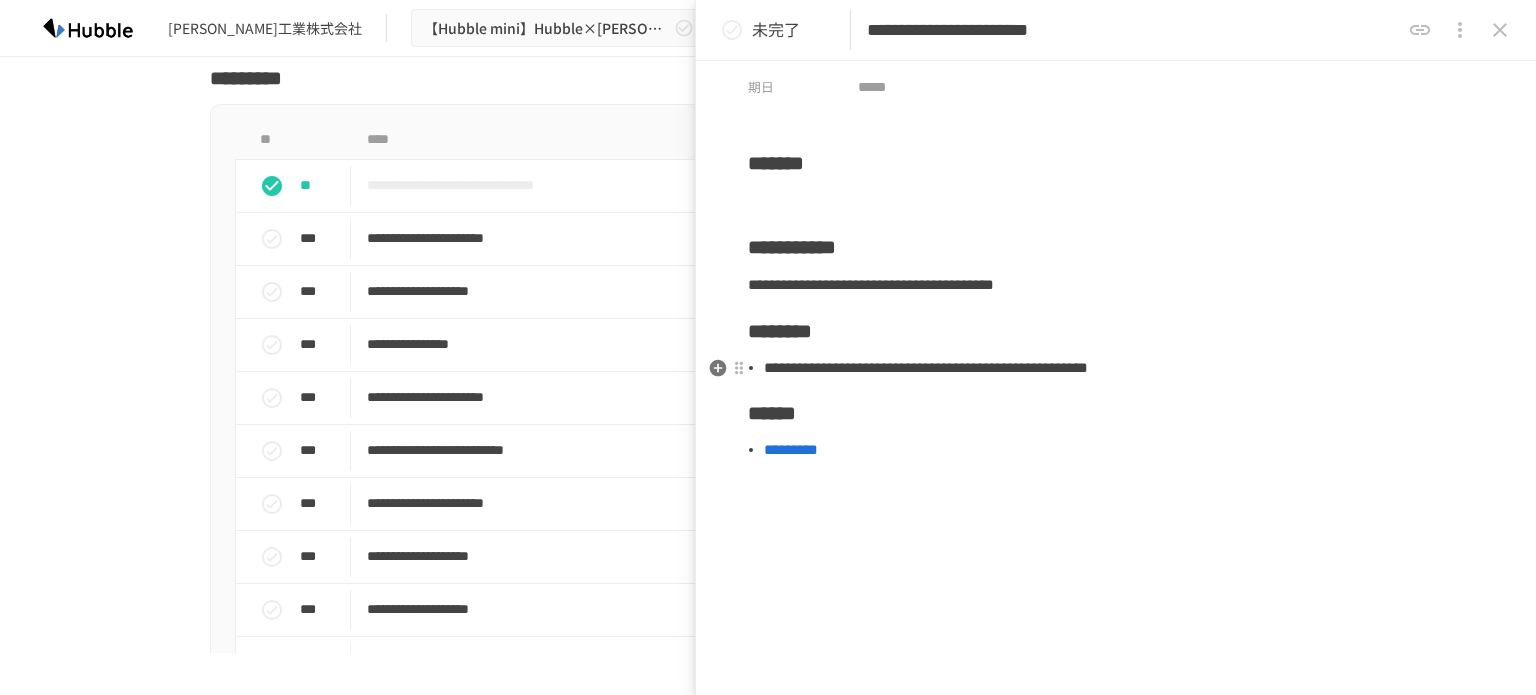 scroll, scrollTop: 0, scrollLeft: 0, axis: both 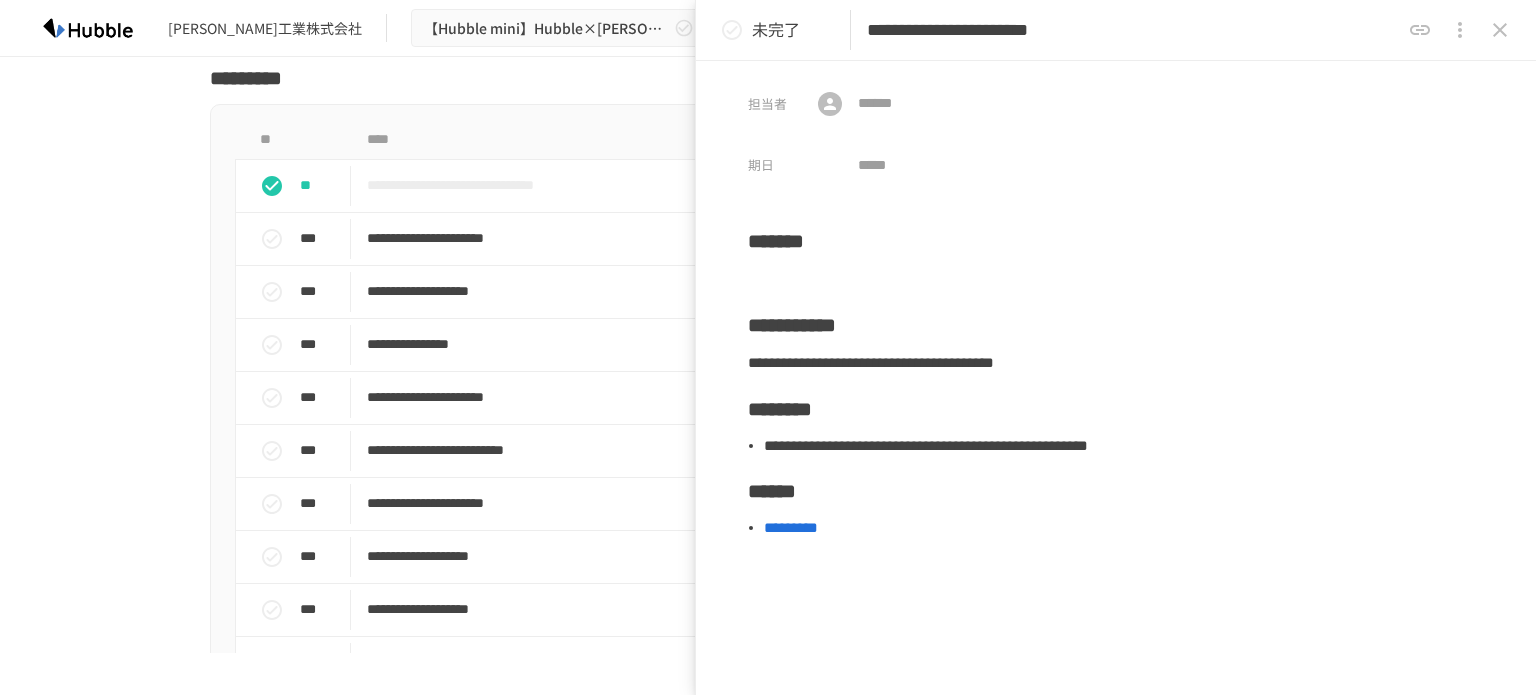 click 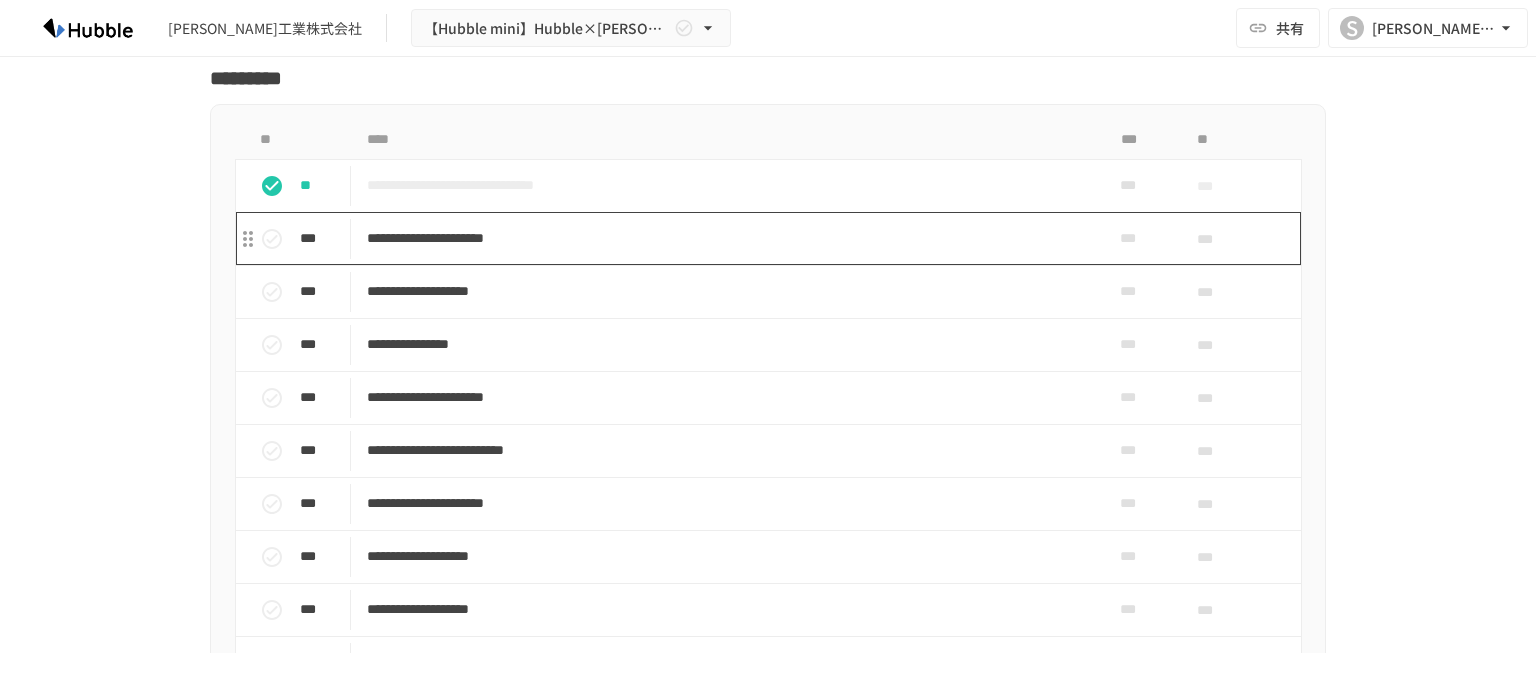 click on "**********" at bounding box center [726, 238] 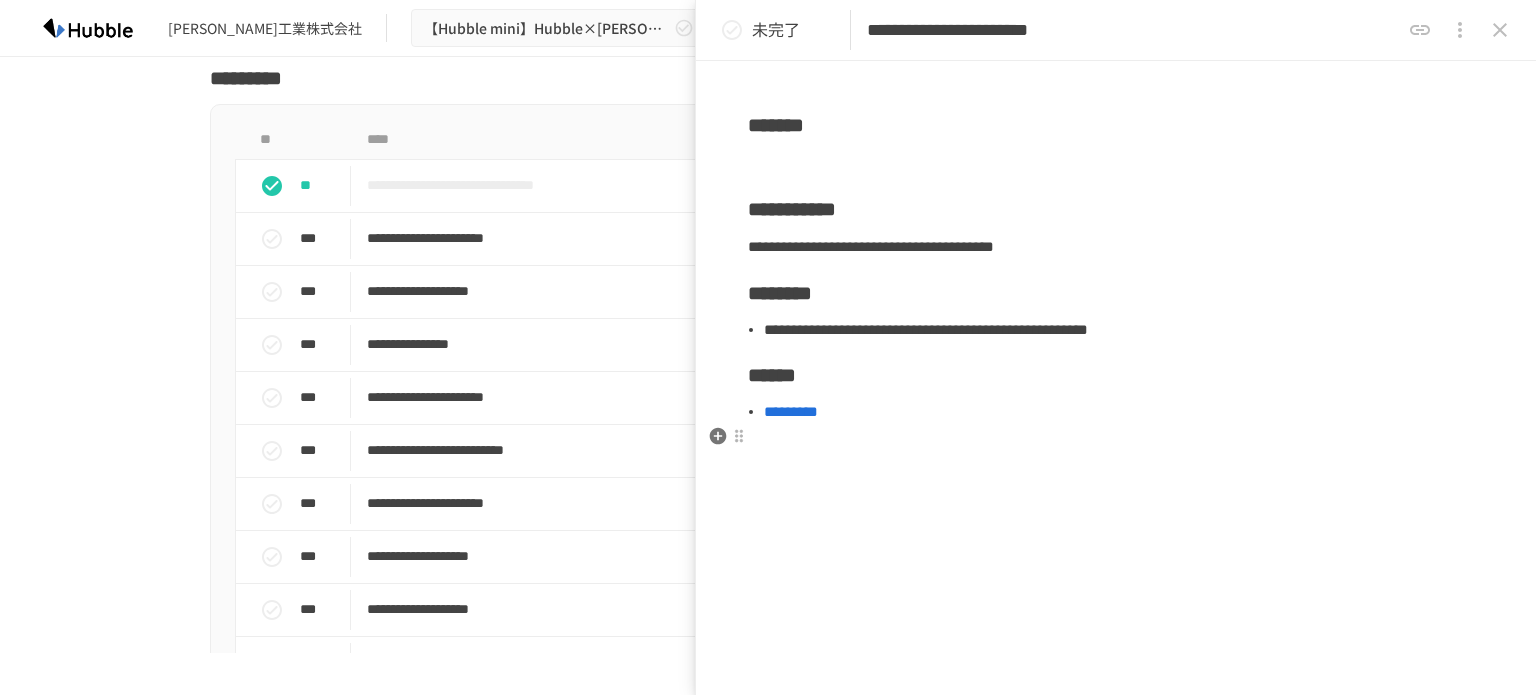 scroll, scrollTop: 114, scrollLeft: 0, axis: vertical 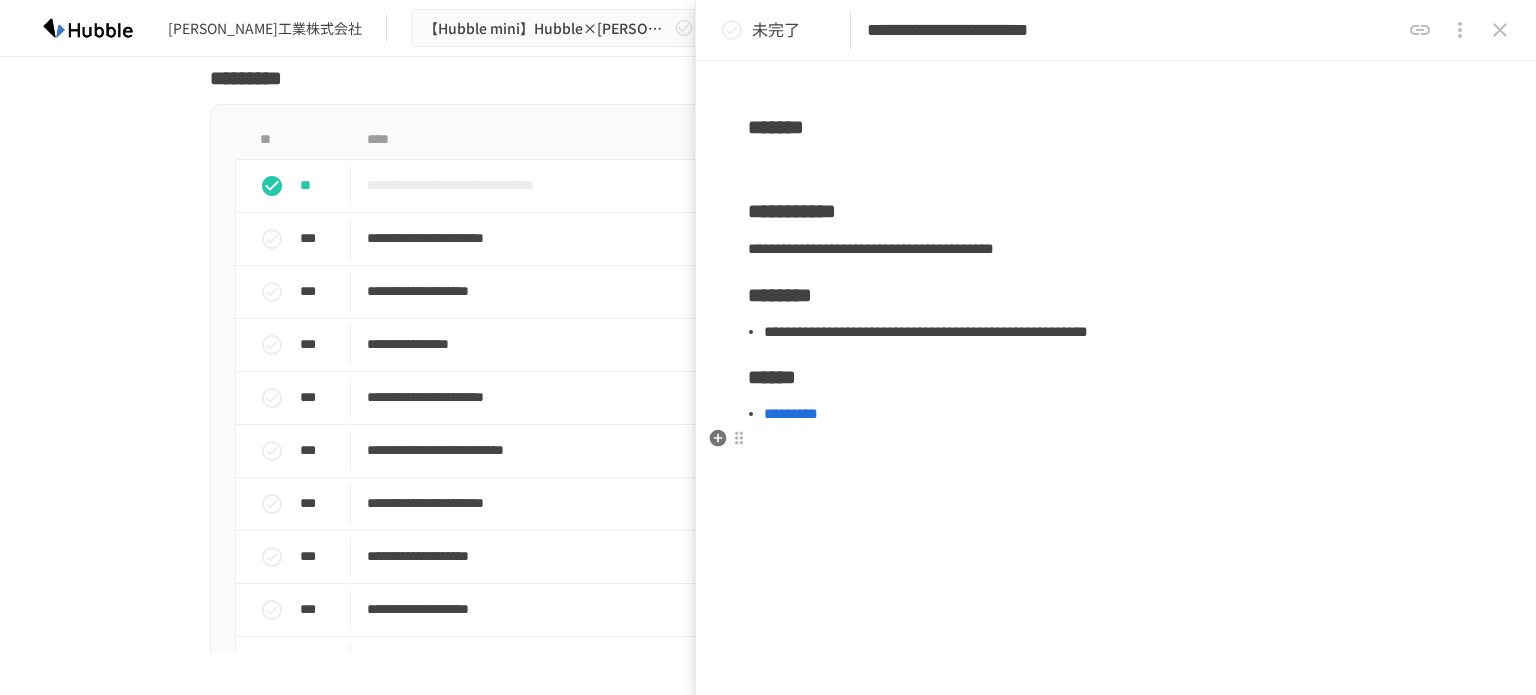 click on "**********" at bounding box center (1116, 439) 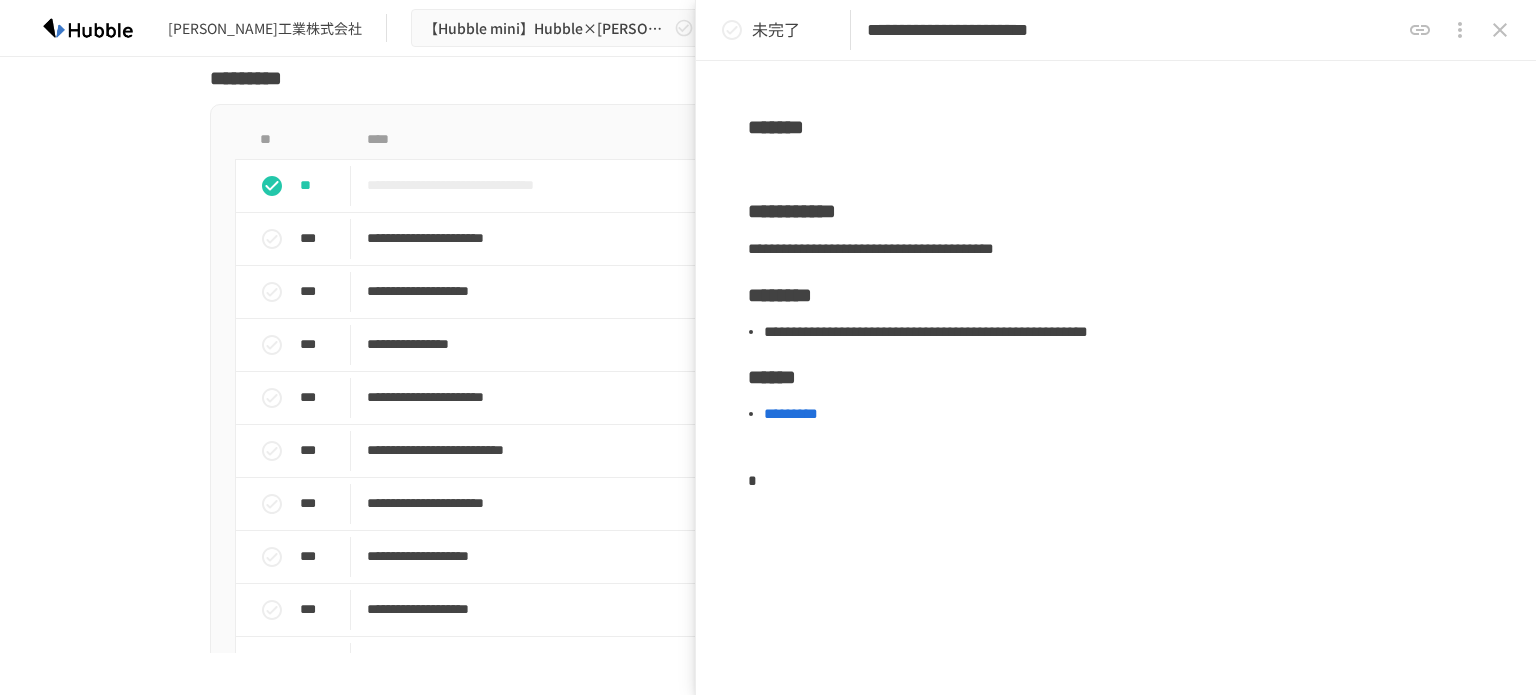 type 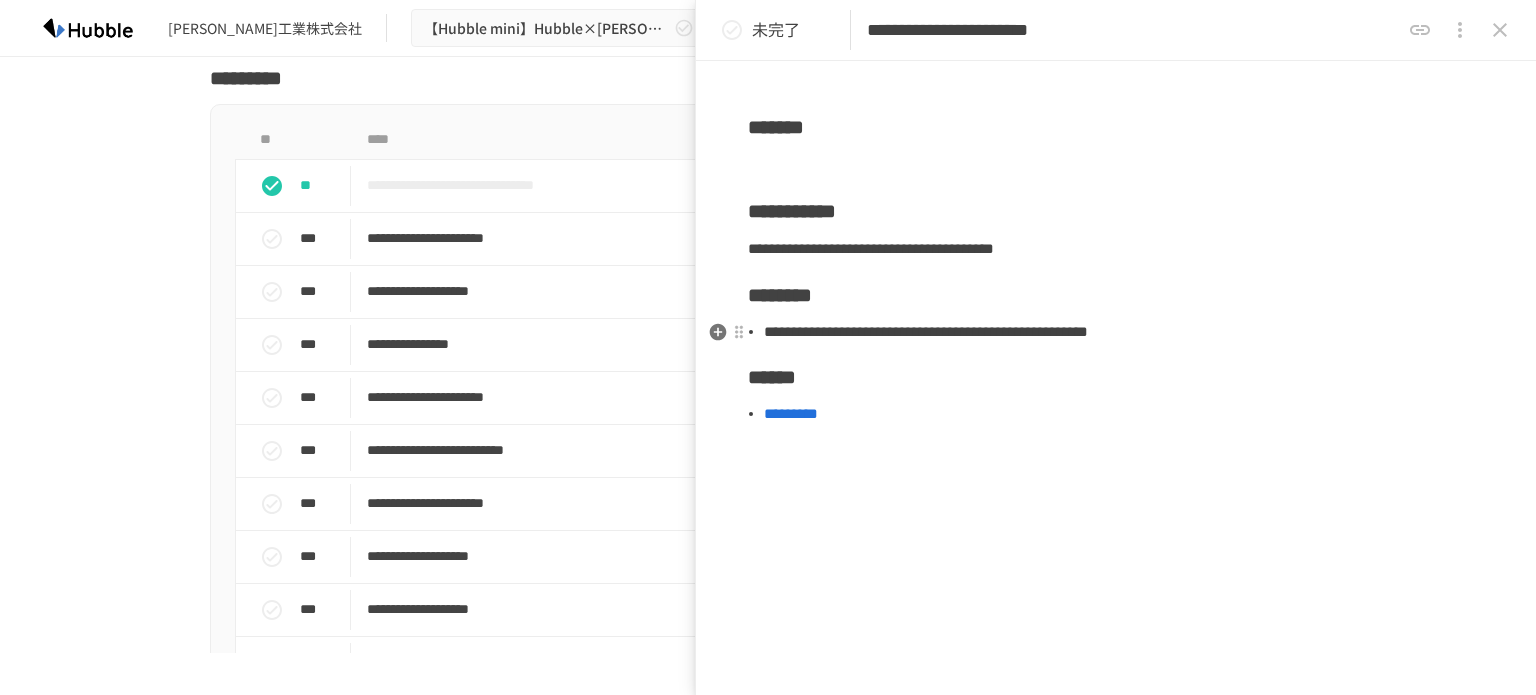 scroll, scrollTop: 0, scrollLeft: 0, axis: both 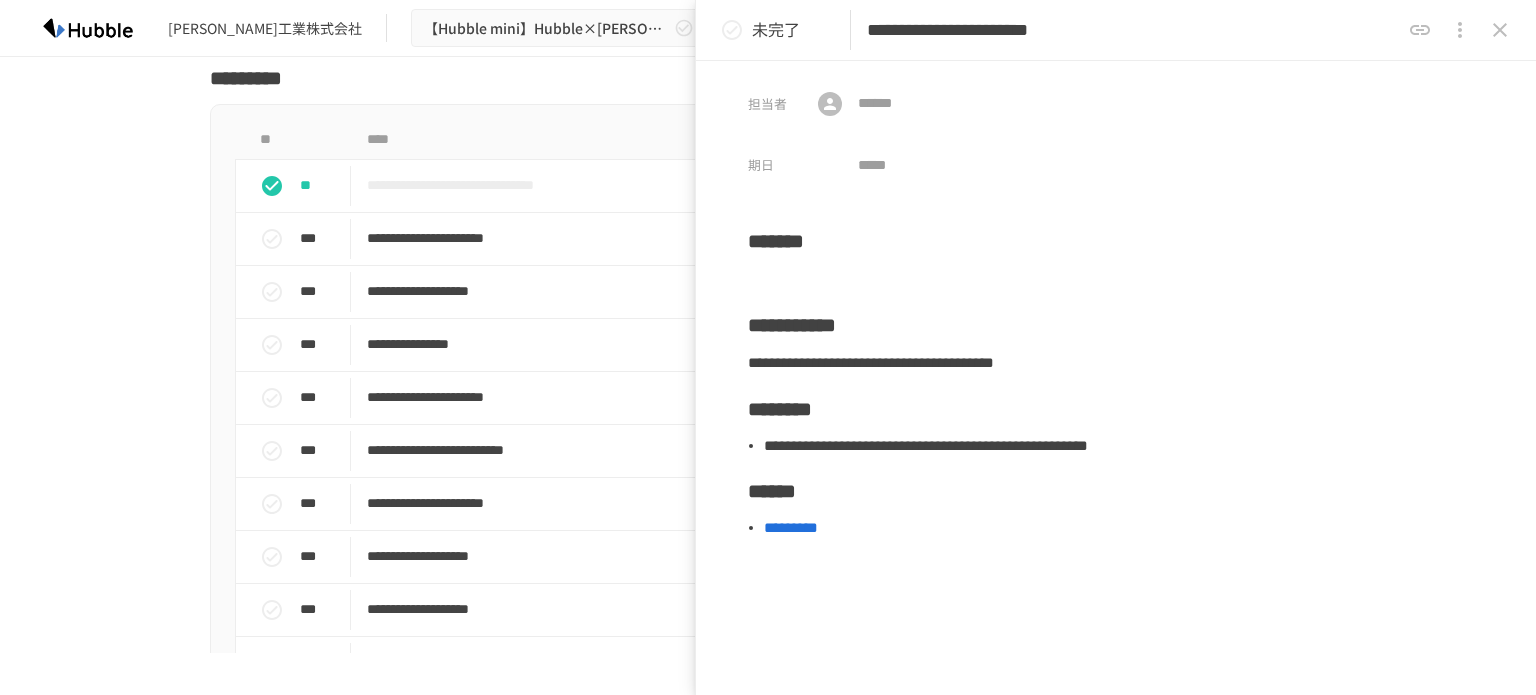 click 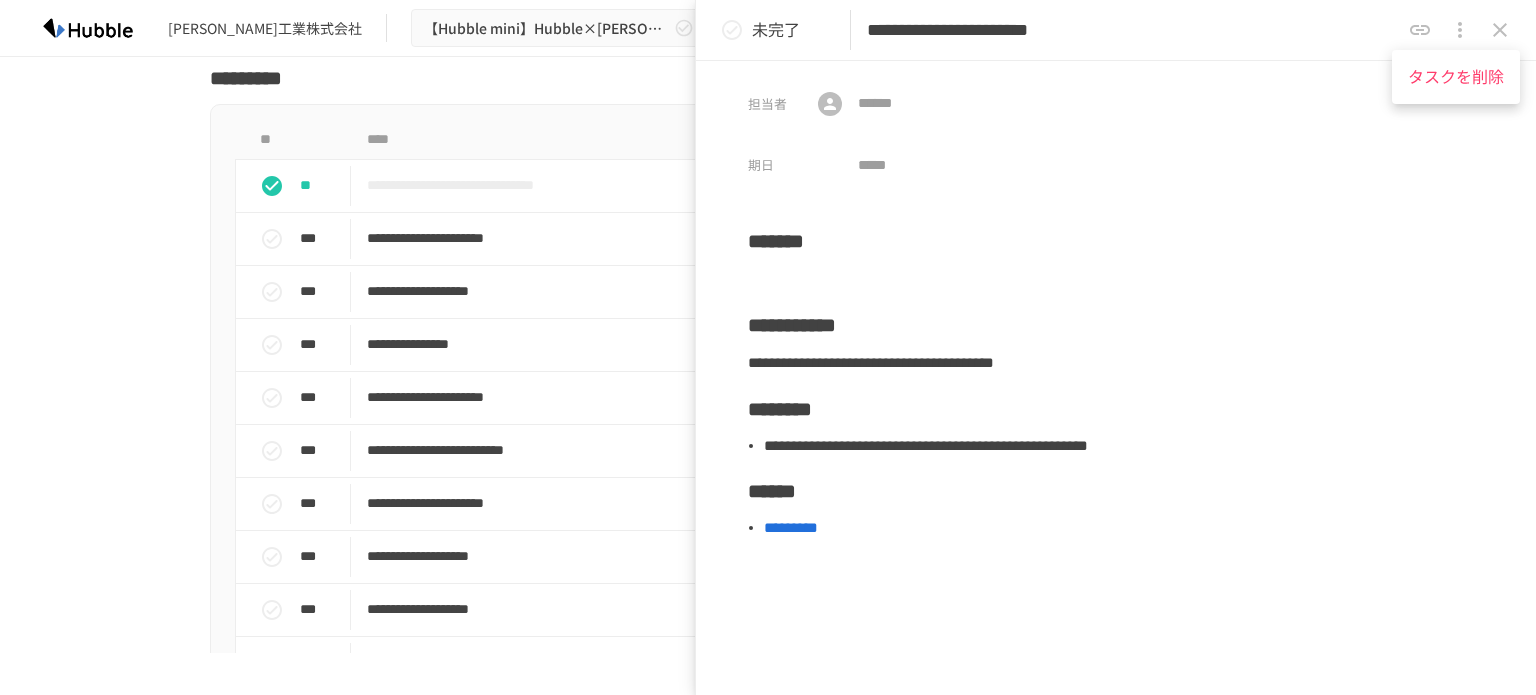 click at bounding box center (768, 347) 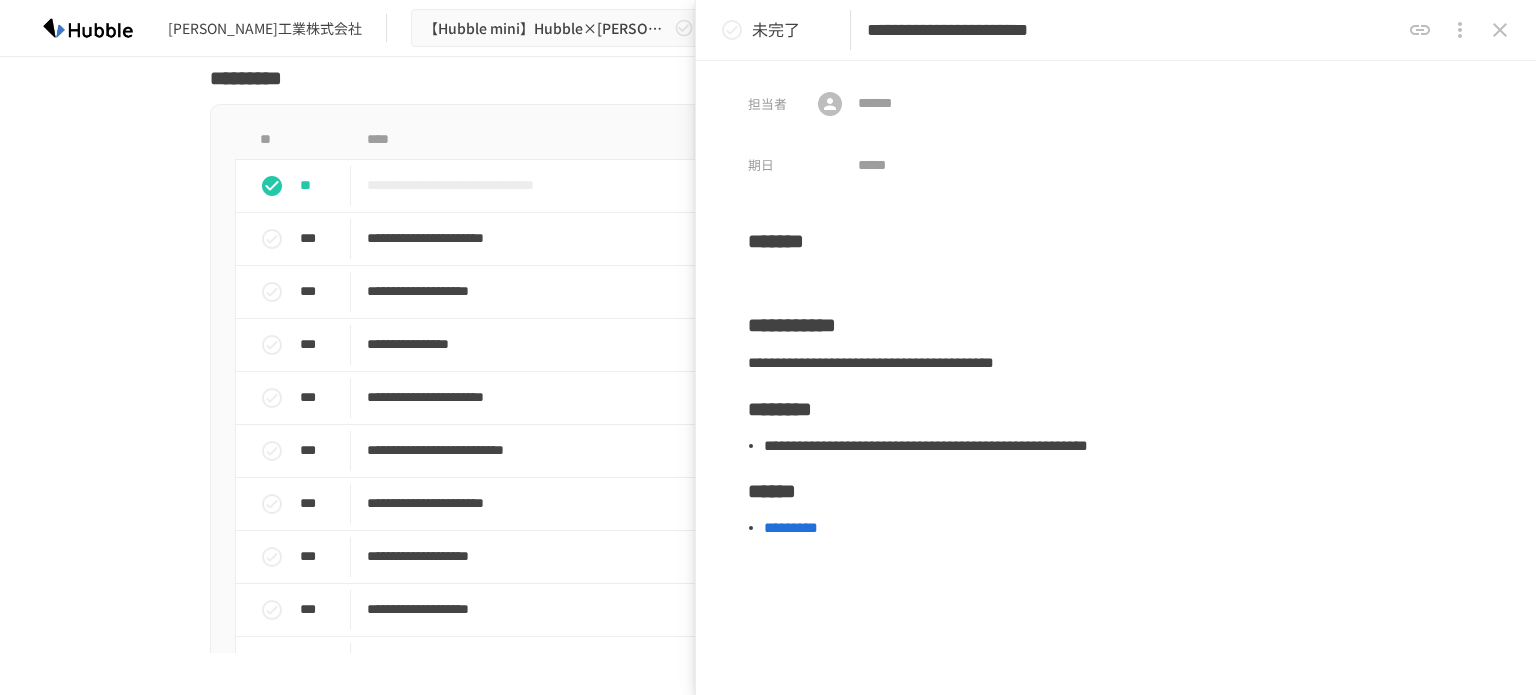 scroll, scrollTop: 244, scrollLeft: 0, axis: vertical 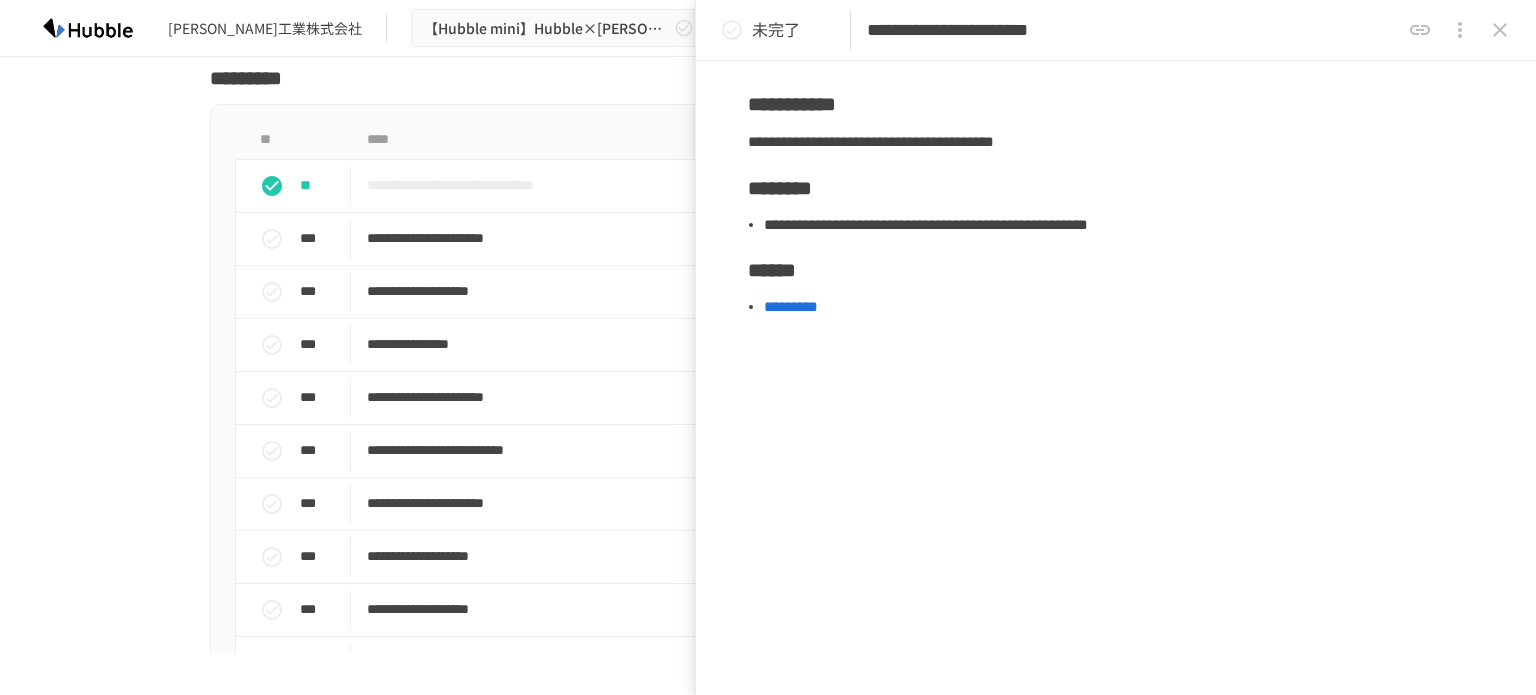 click on "**********" at bounding box center [1116, 349] 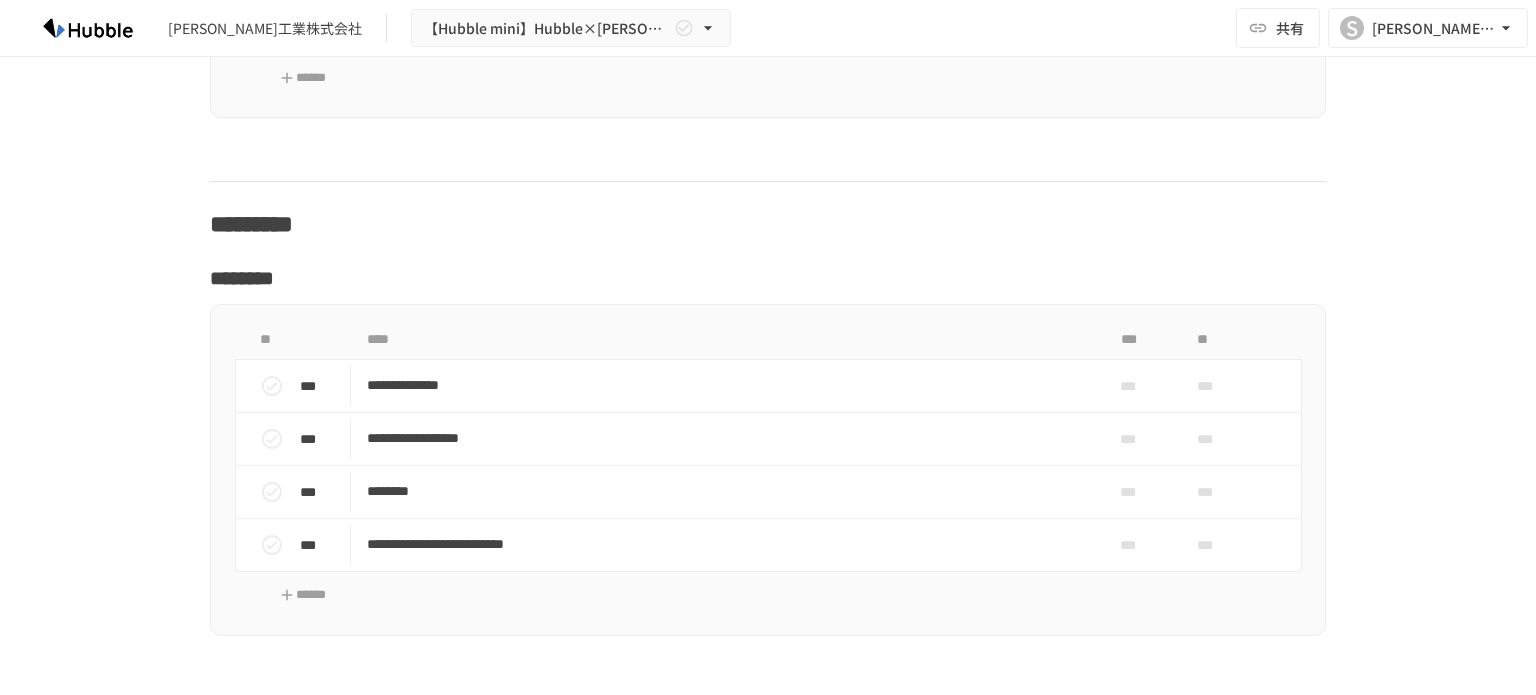 scroll, scrollTop: 2178, scrollLeft: 0, axis: vertical 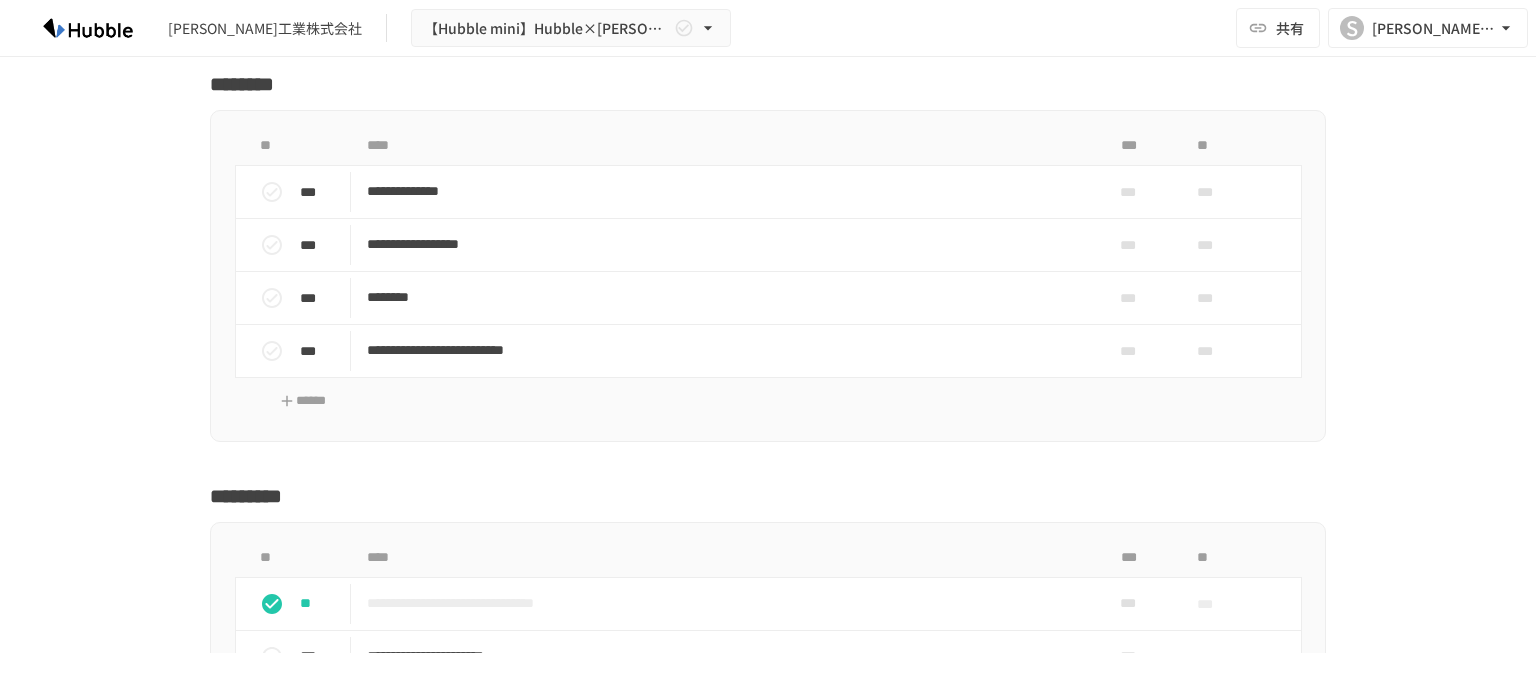 click on "**********" at bounding box center [768, 450] 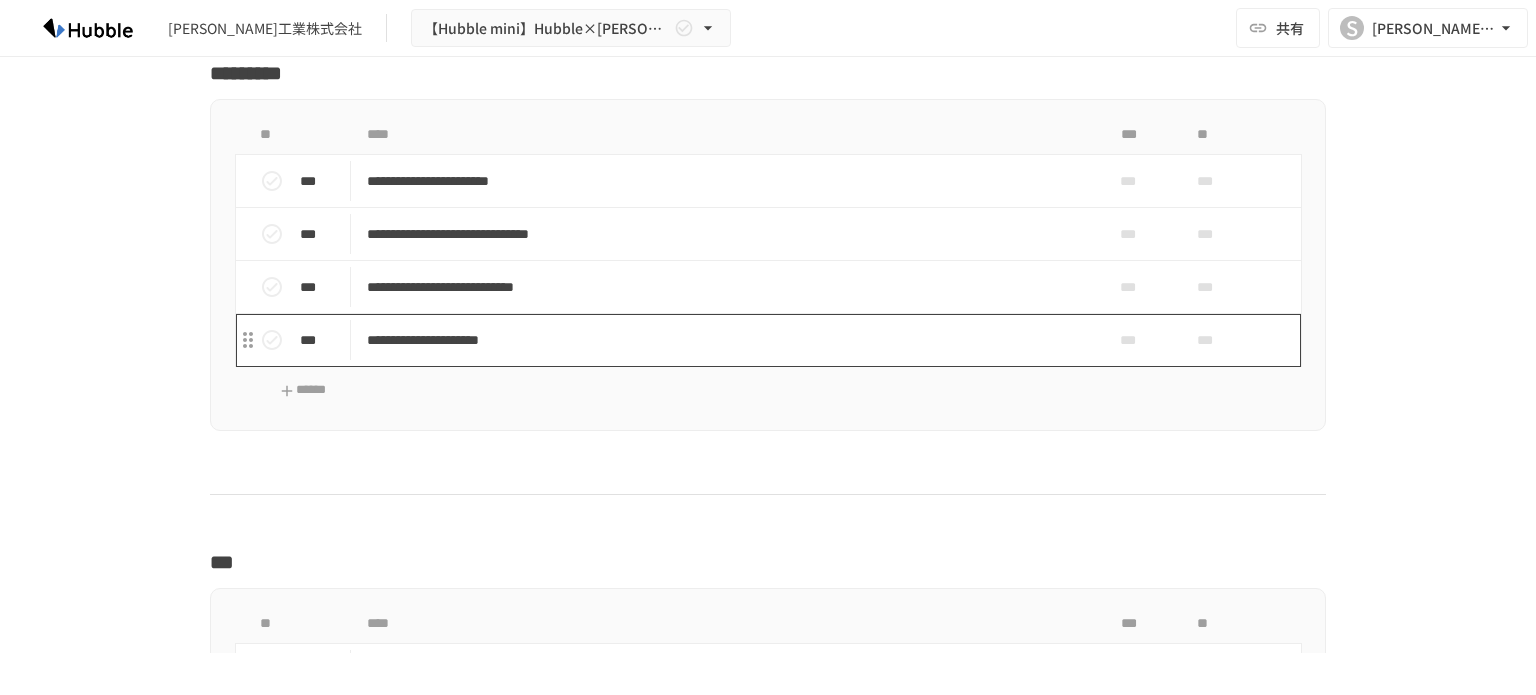 scroll, scrollTop: 2707, scrollLeft: 0, axis: vertical 